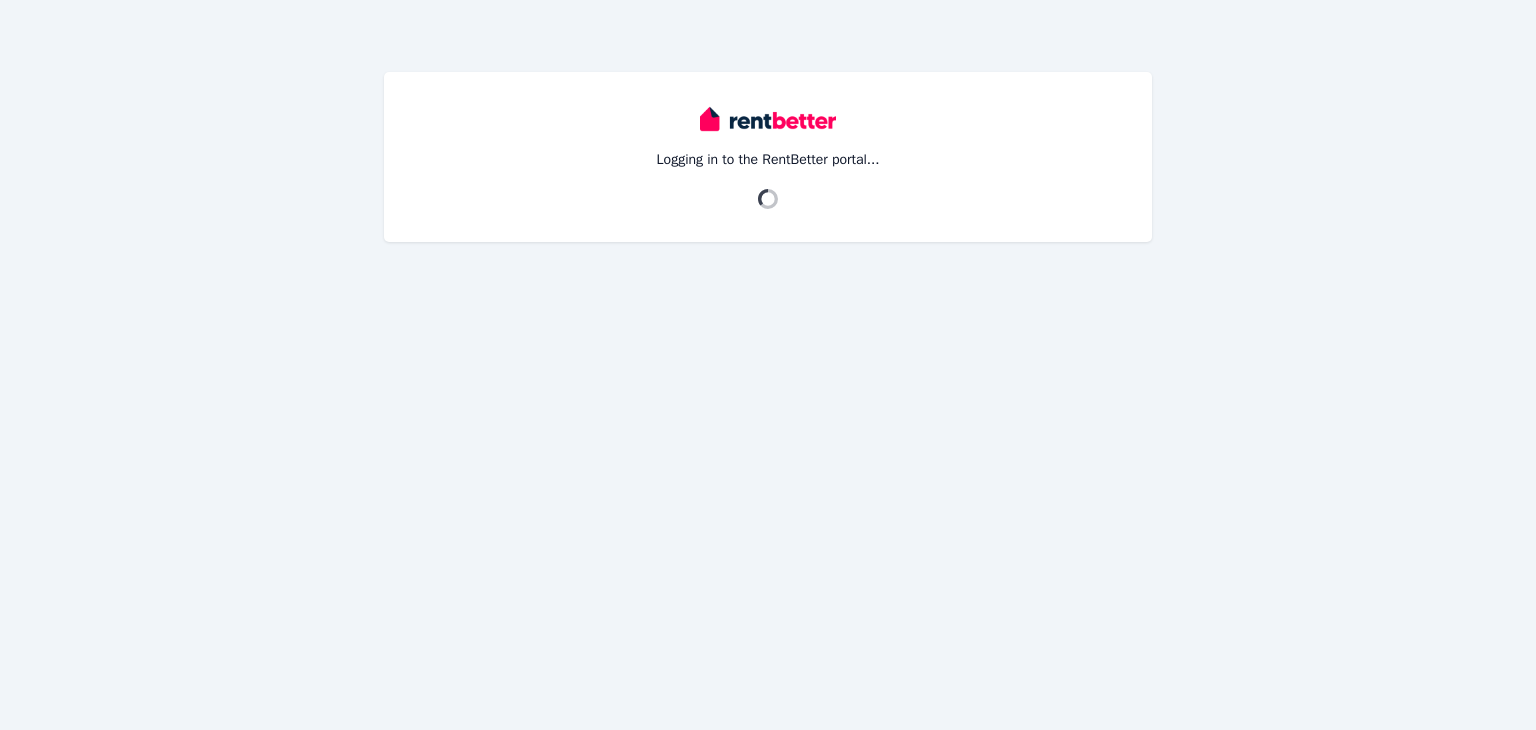 scroll, scrollTop: 0, scrollLeft: 0, axis: both 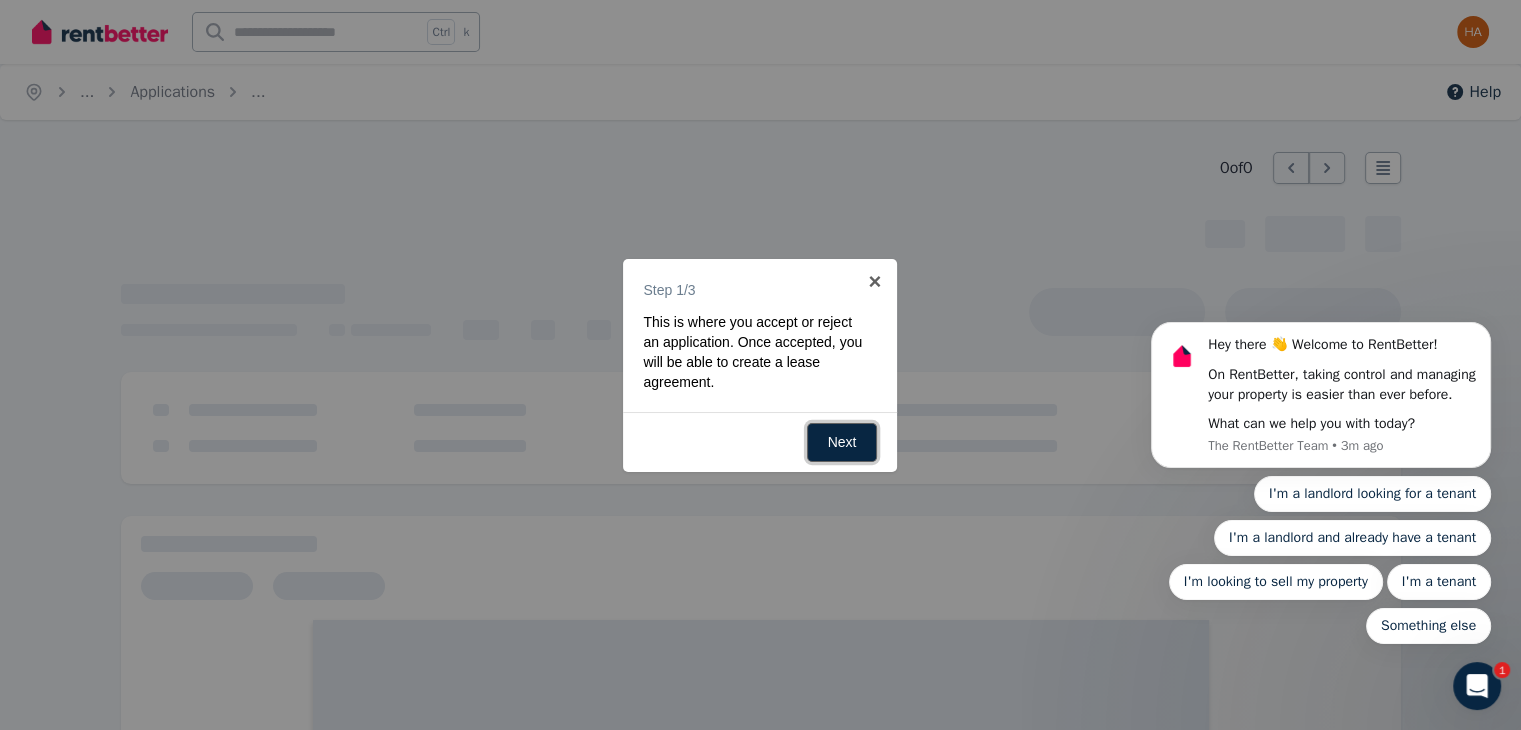 drag, startPoint x: 833, startPoint y: 455, endPoint x: 844, endPoint y: 455, distance: 11 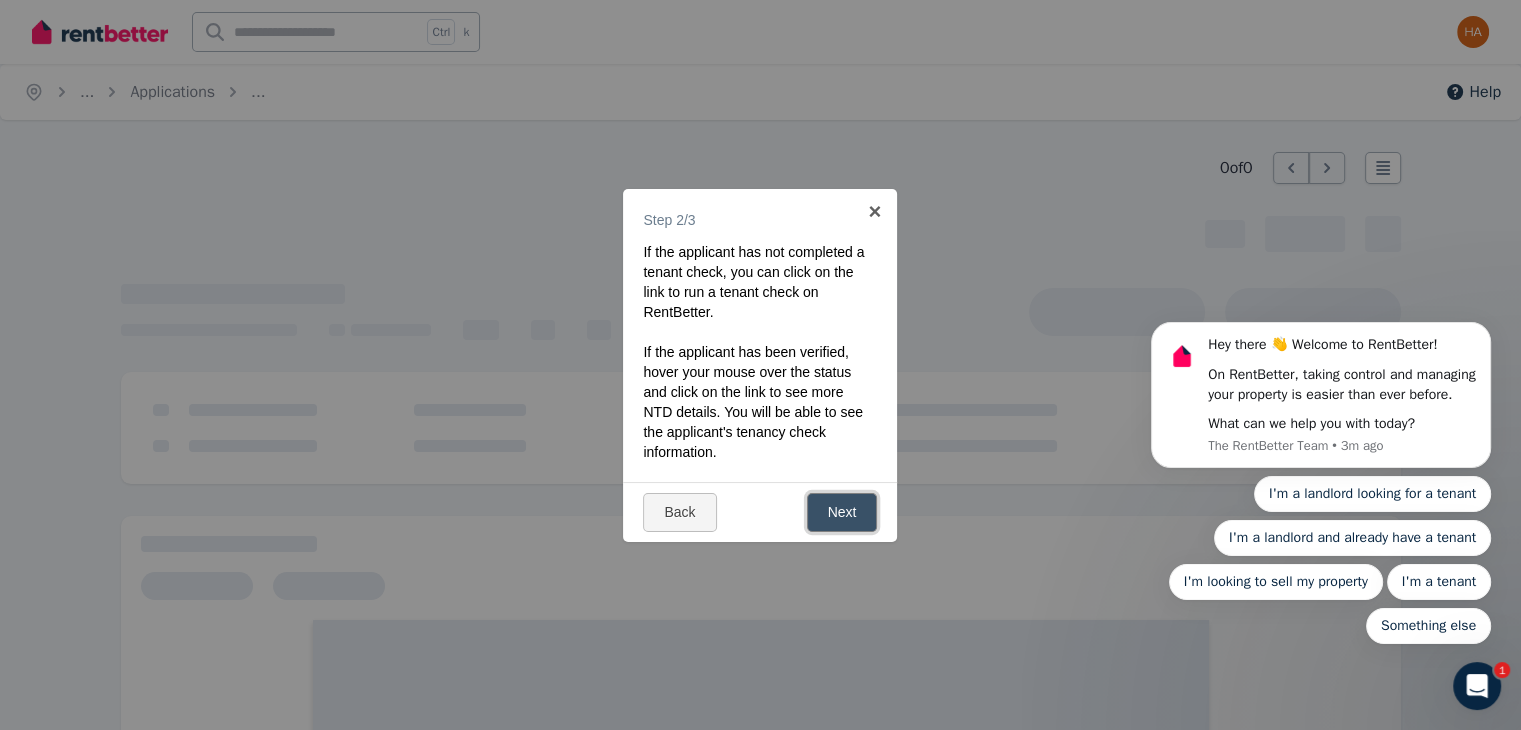 click on "Next" at bounding box center (842, 512) 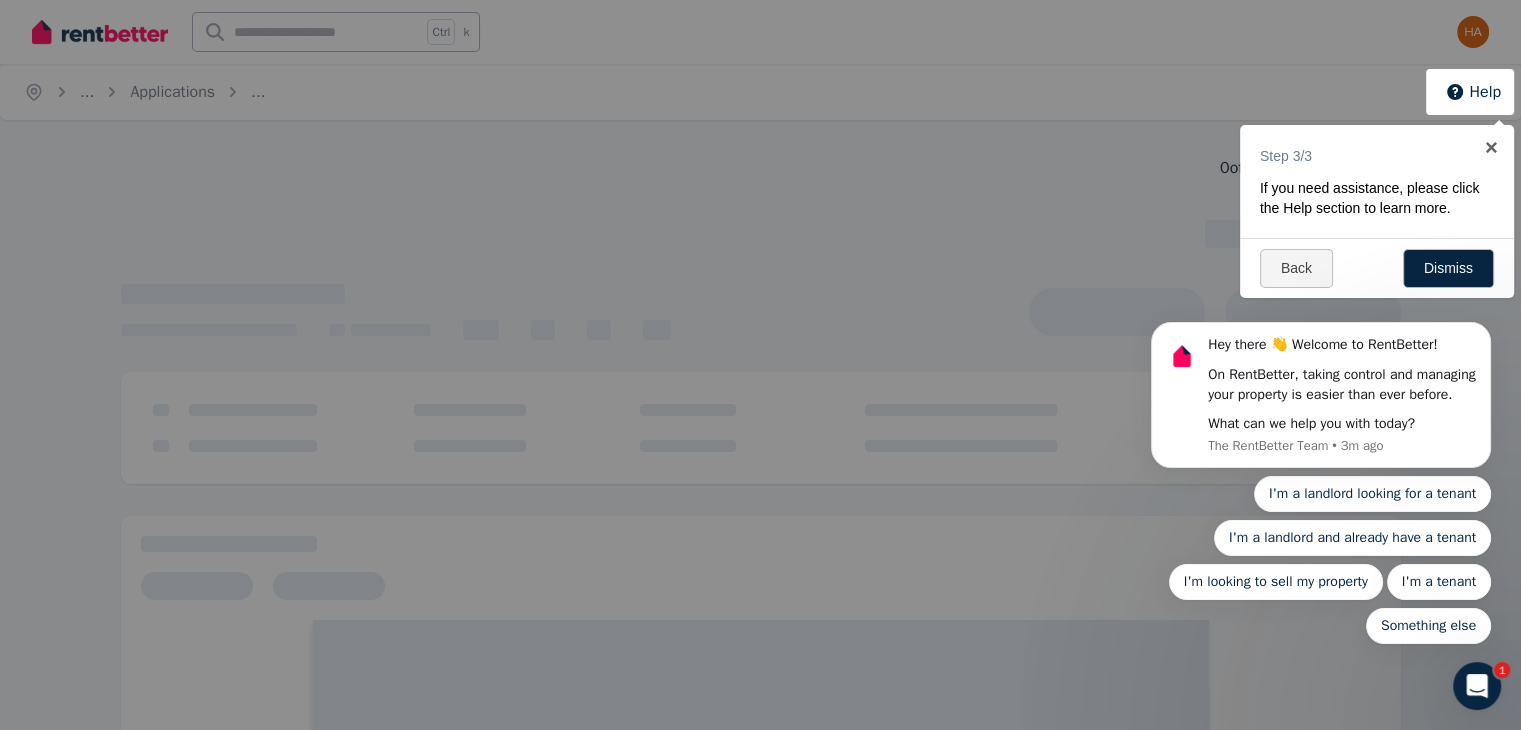 click on "Hey there 👋 Welcome to RentBetter!  On RentBetter, taking control and managing your property is easier than ever before.  What can we help you with today?  The RentBetter Team • 3m ago I'm a landlord looking for a tenant I'm a landlord and already have a tenant I'm looking to sell my property I'm a tenant Something else" at bounding box center (1321, 392) 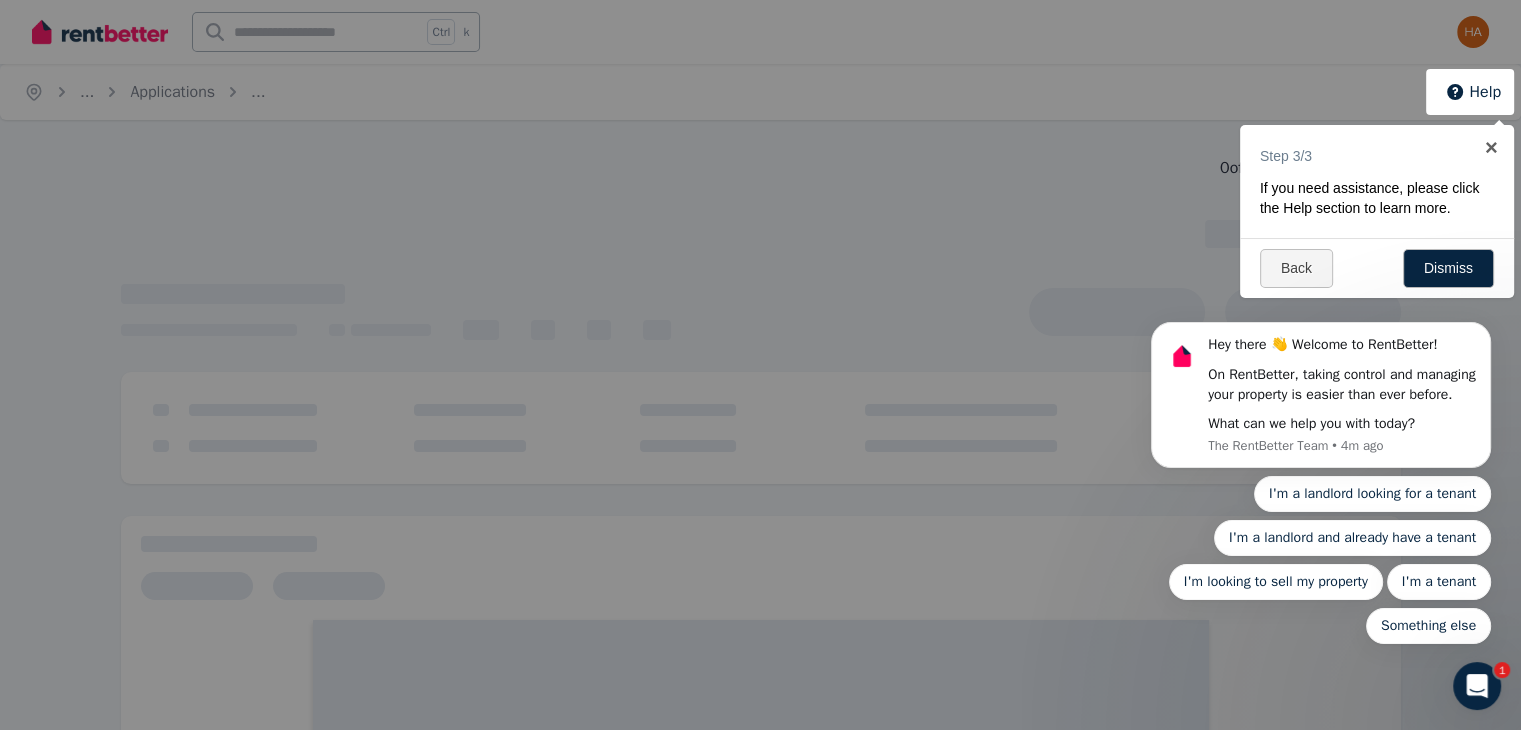 click on "Hey there 👋 Welcome to RentBetter!  On RentBetter, taking control and managing your property is easier than ever before.  What can we help you with today?  The RentBetter Team • 4m ago I'm a landlord looking for a tenant I'm a landlord and already have a tenant I'm looking to sell my property I'm a tenant Something else" at bounding box center (1321, 392) 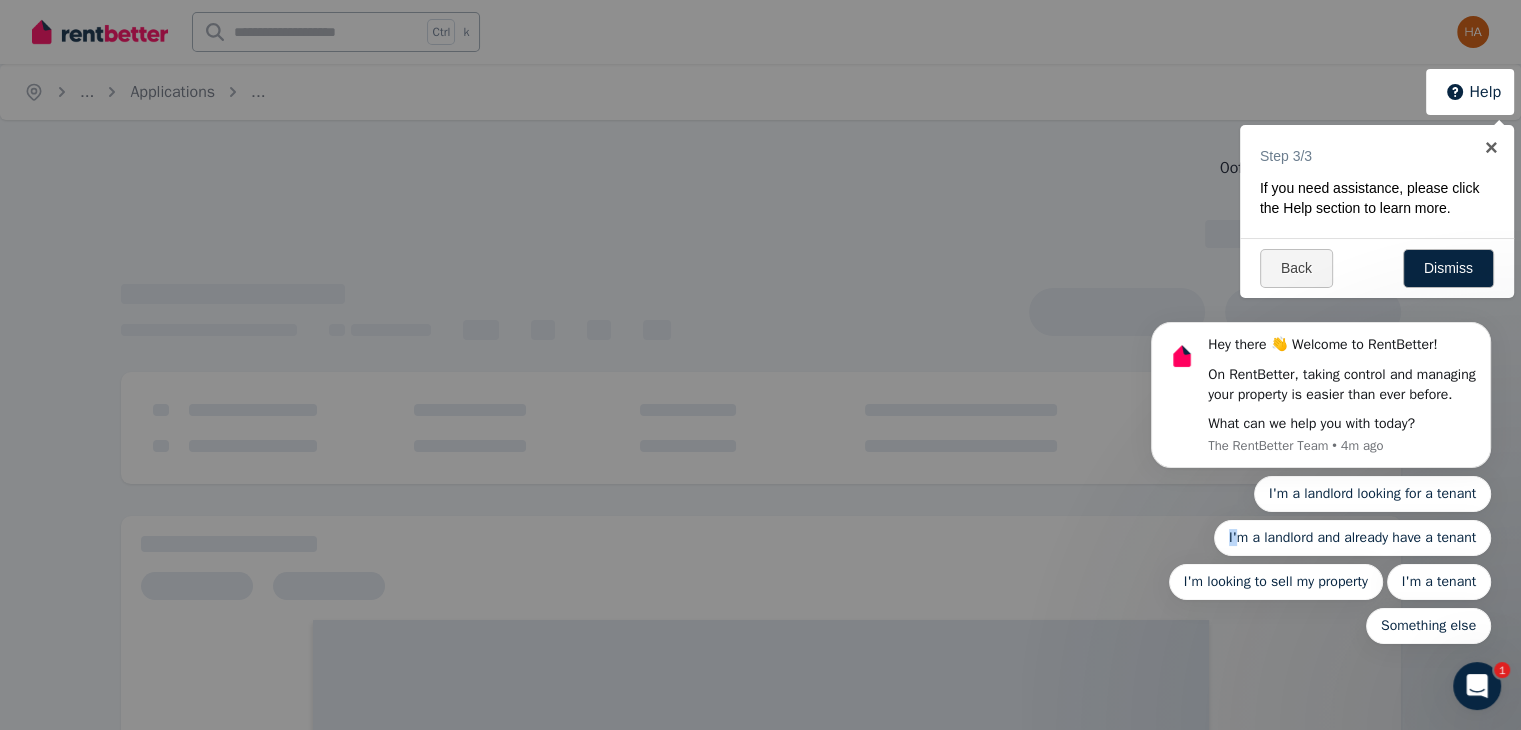 click on "I'm a landlord looking for a tenant I'm a landlord and already have a tenant I'm looking to sell my property I'm a tenant Something else" at bounding box center [1321, 560] 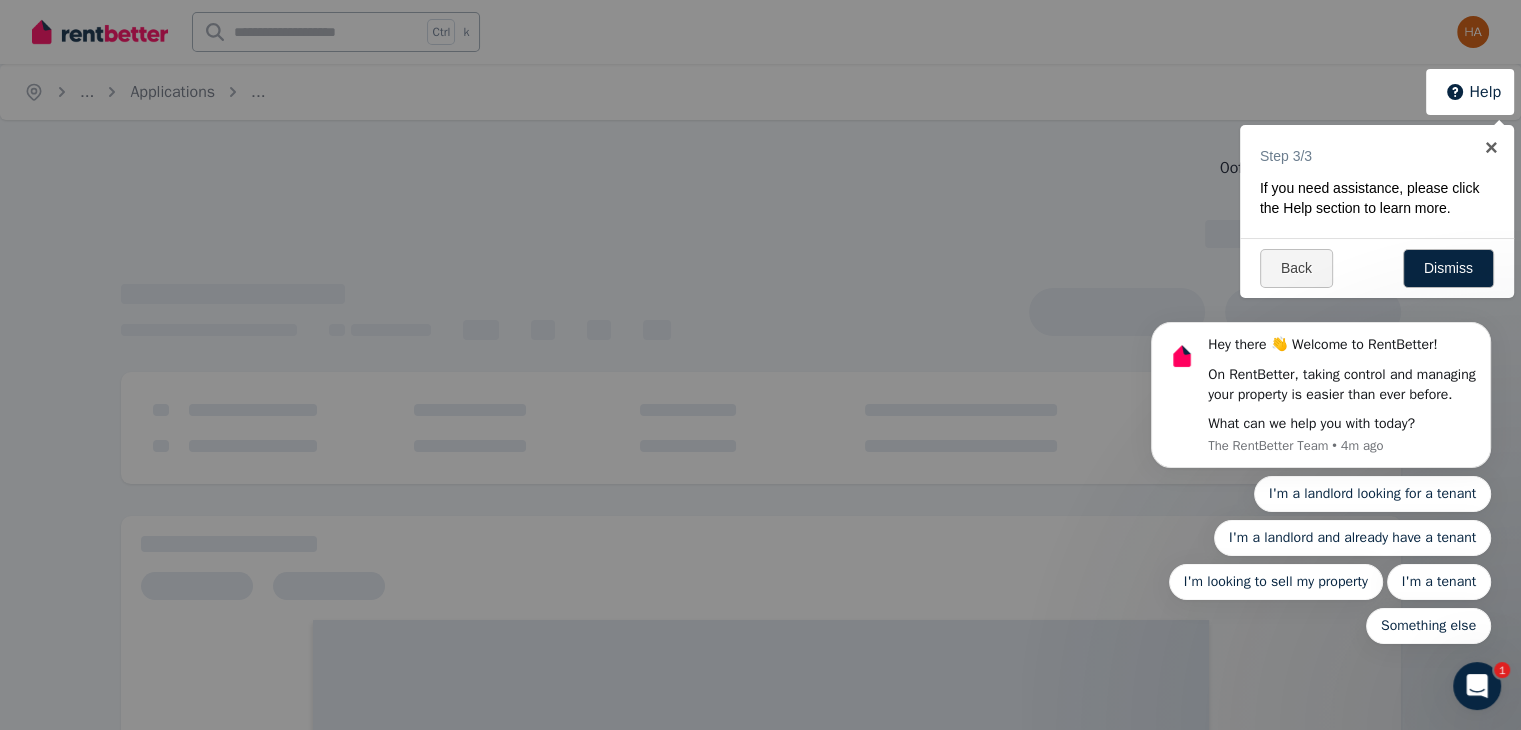 click on "Hey there 👋 Welcome to RentBetter!  On RentBetter, taking control and managing your property is easier than ever before.  What can we help you with today?  The RentBetter Team • 4m ago I'm a landlord looking for a tenant I'm a landlord and already have a tenant I'm looking to sell my property I'm a tenant Something else" at bounding box center [1321, 392] 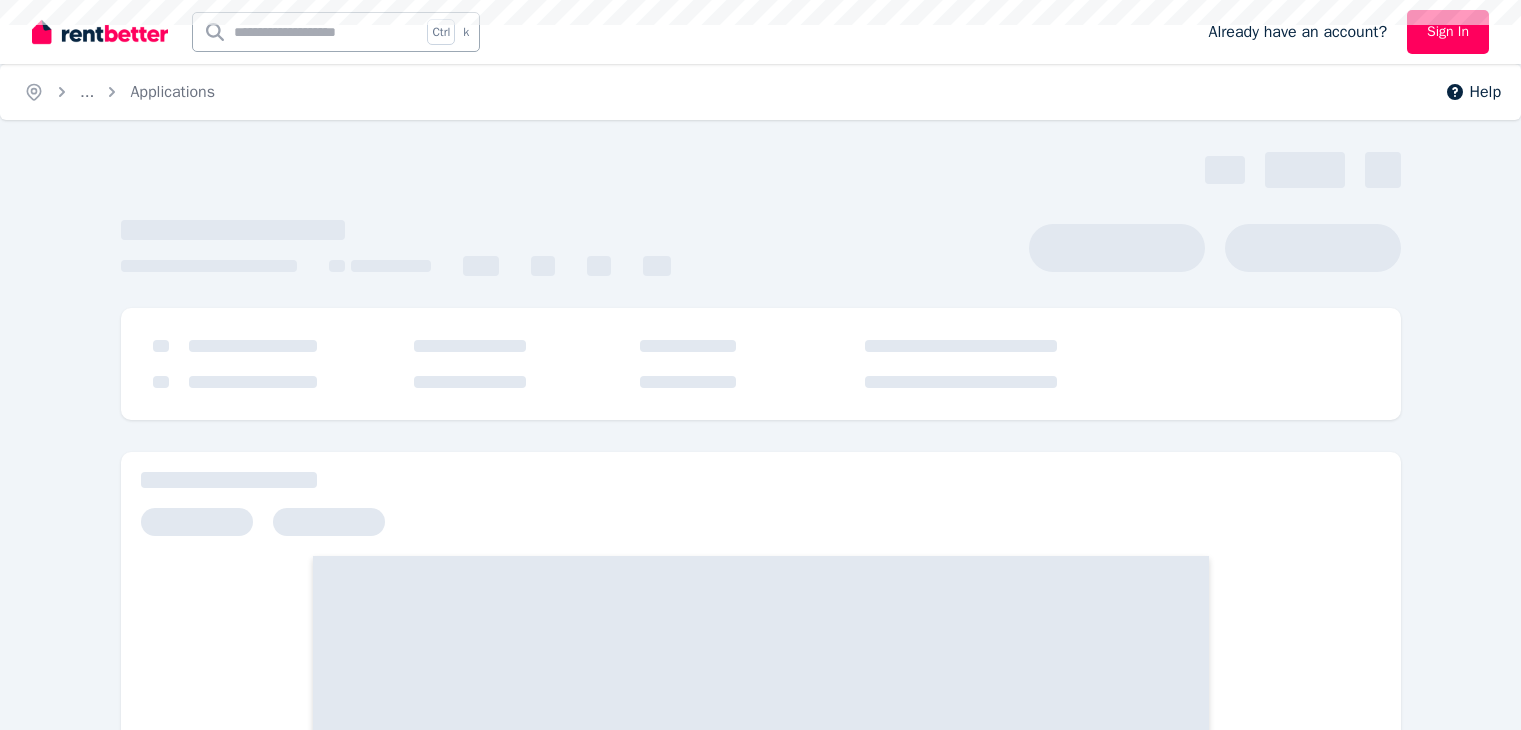 scroll, scrollTop: 0, scrollLeft: 0, axis: both 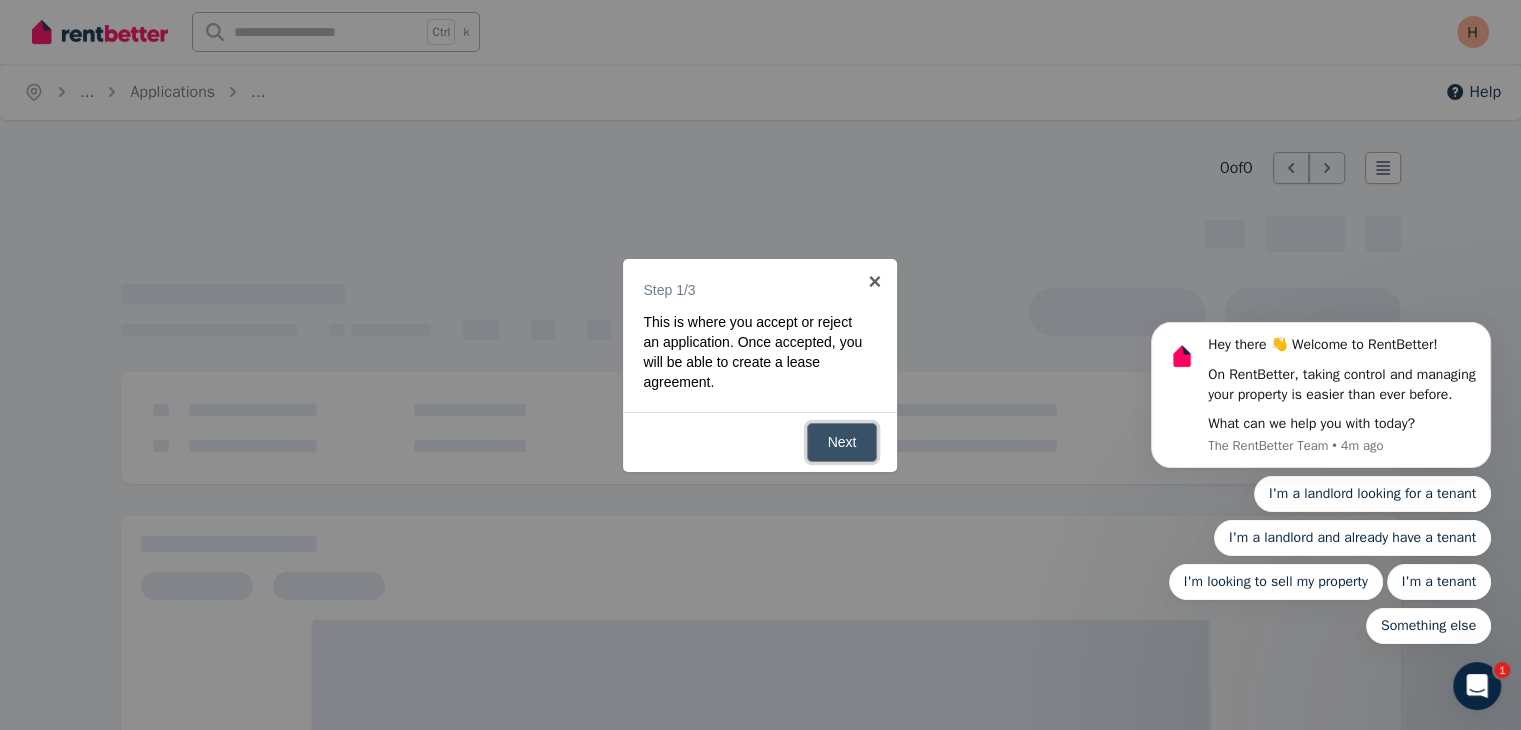 click on "Next" at bounding box center (842, 442) 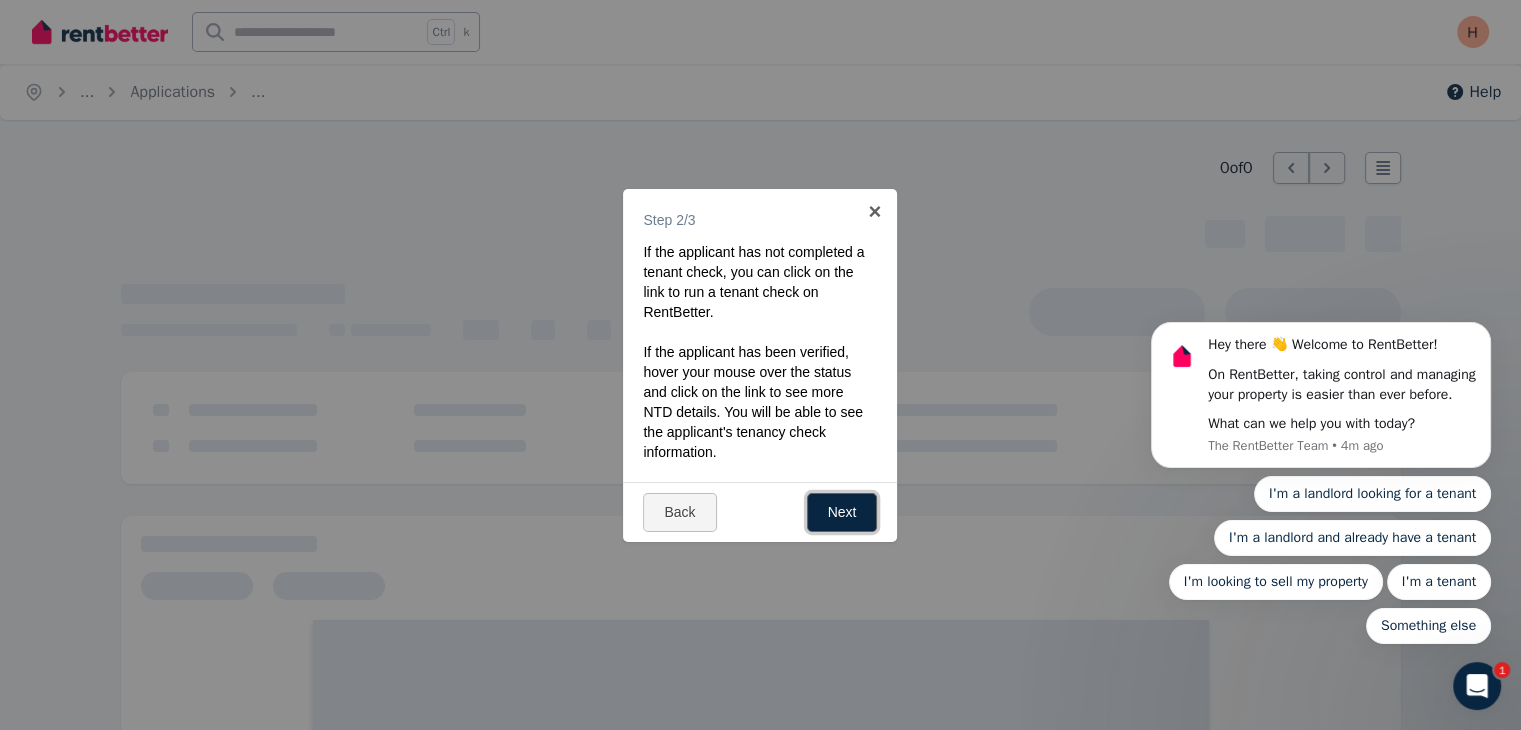 click on "Next" at bounding box center [842, 512] 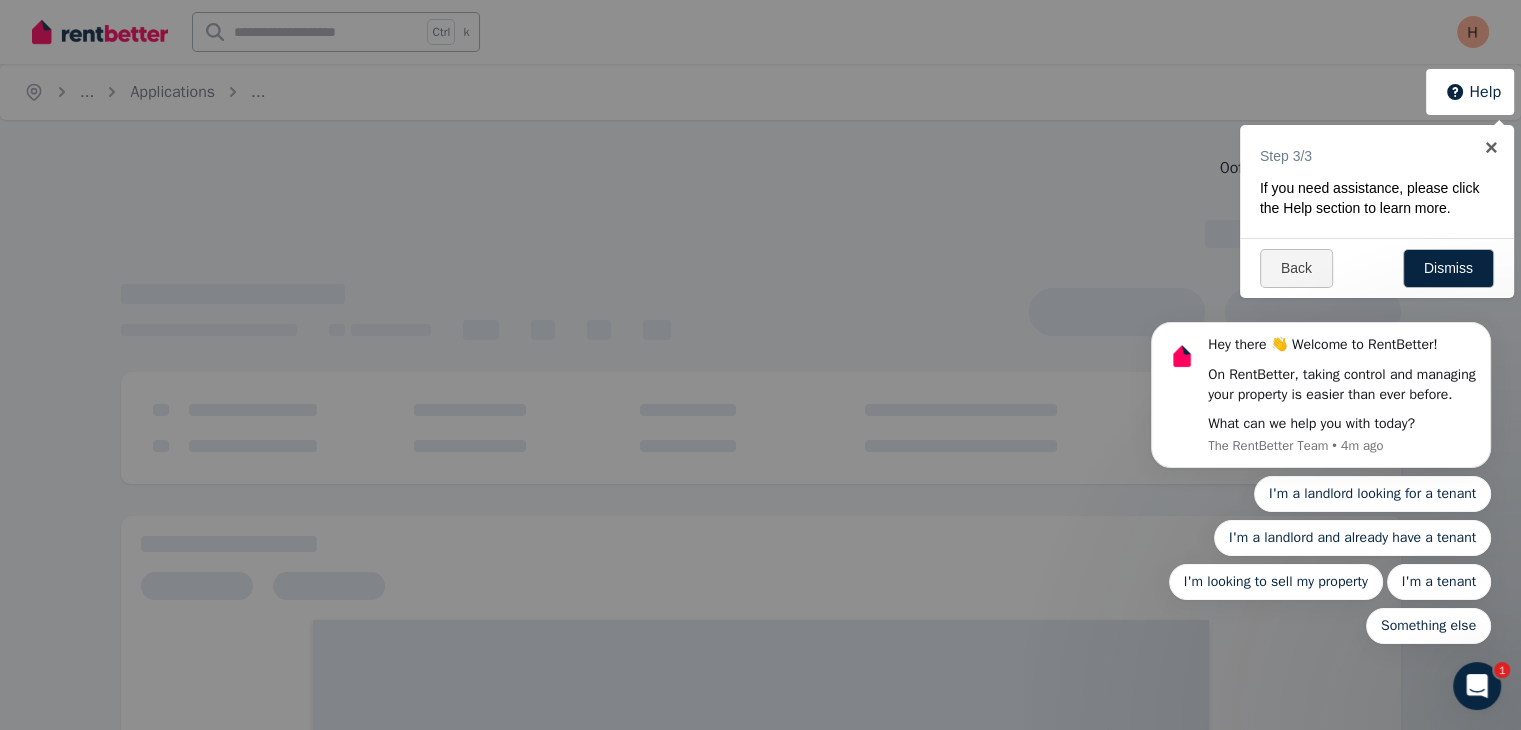 click on "Hey there 👋 Welcome to RentBetter!  On RentBetter, taking control and managing your property is easier than ever before.  What can we help you with today?  The RentBetter Team • 4m ago I'm a landlord looking for a tenant I'm a landlord and already have a tenant I'm looking to sell my property I'm a tenant Something else" at bounding box center [1321, 392] 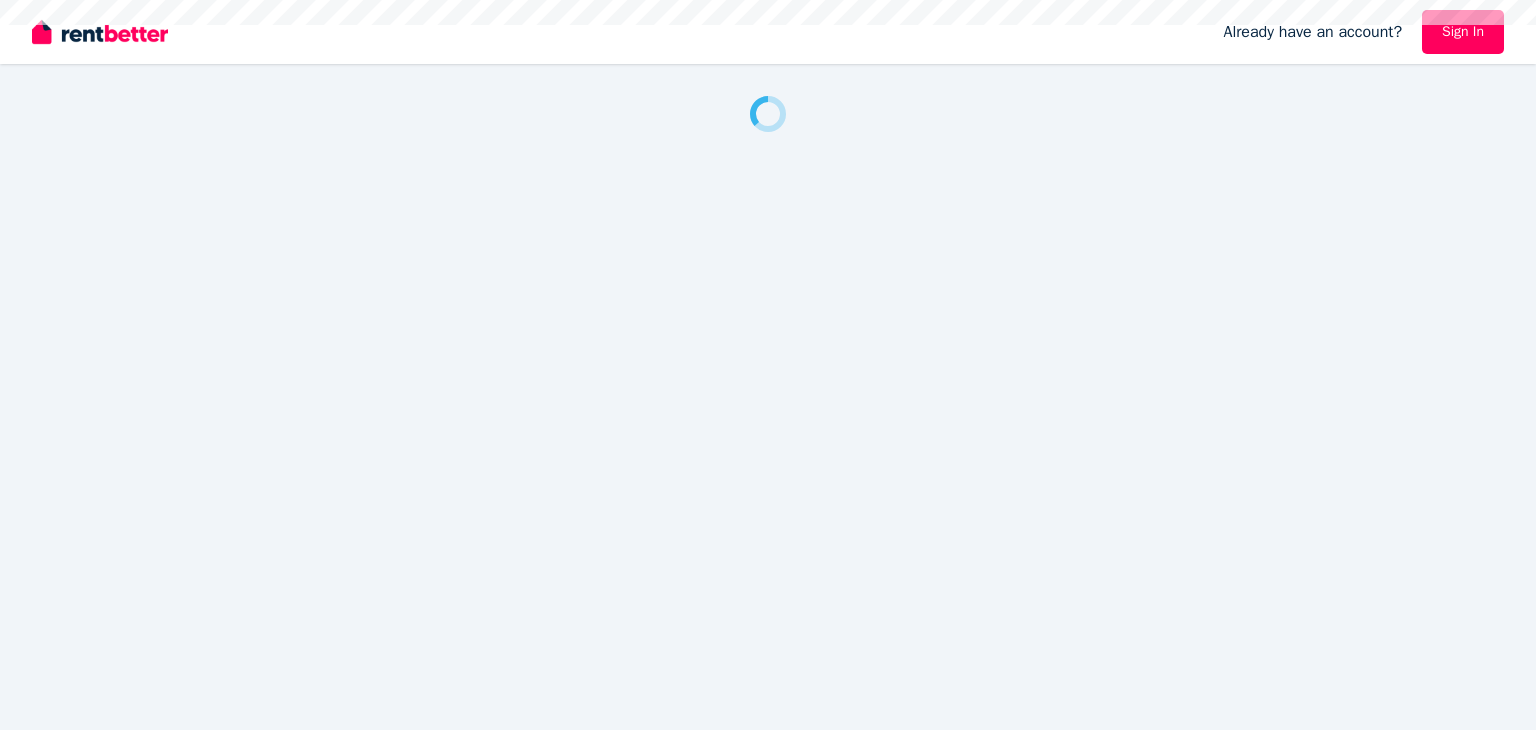 scroll, scrollTop: 0, scrollLeft: 0, axis: both 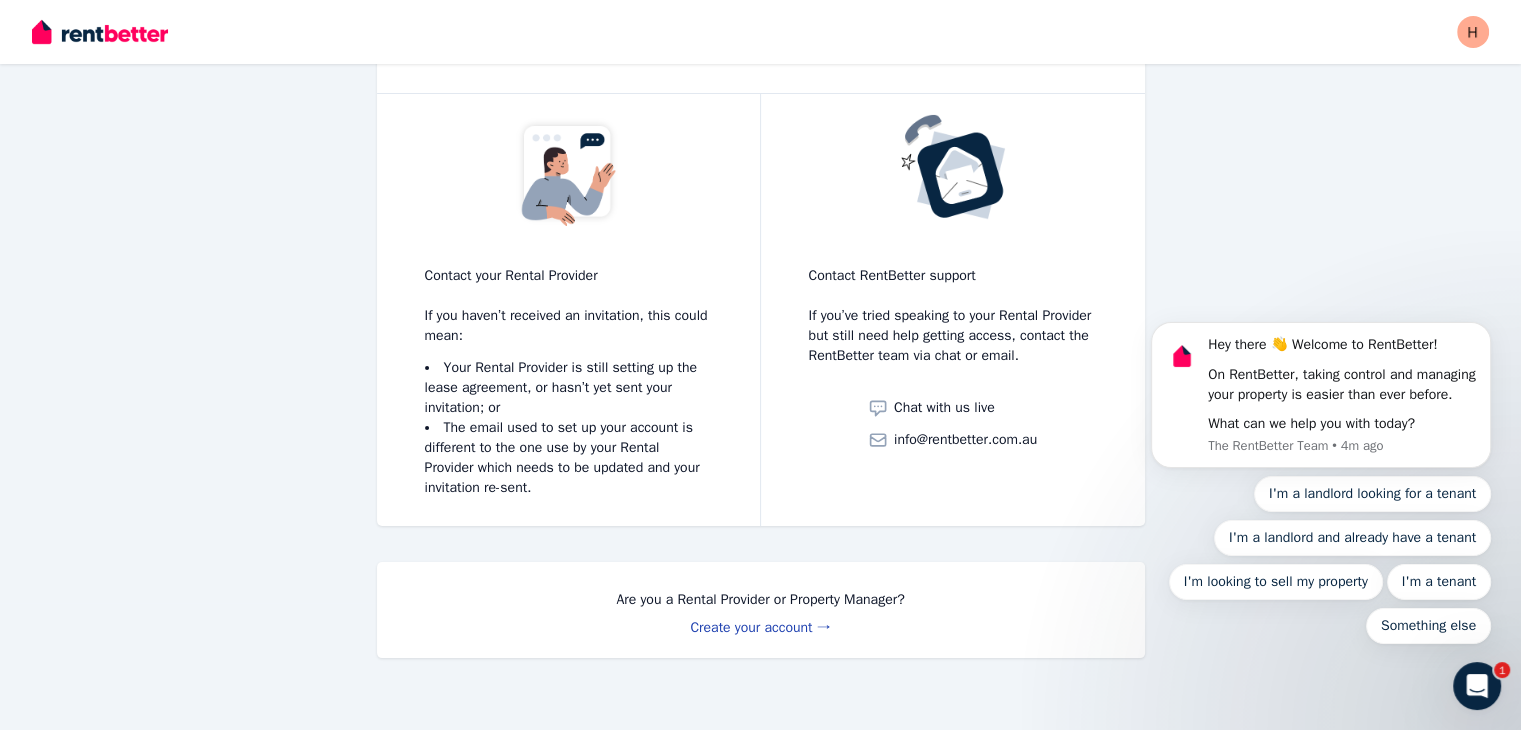drag, startPoint x: 1535, startPoint y: 124, endPoint x: 57, endPoint y: 498, distance: 1524.5852 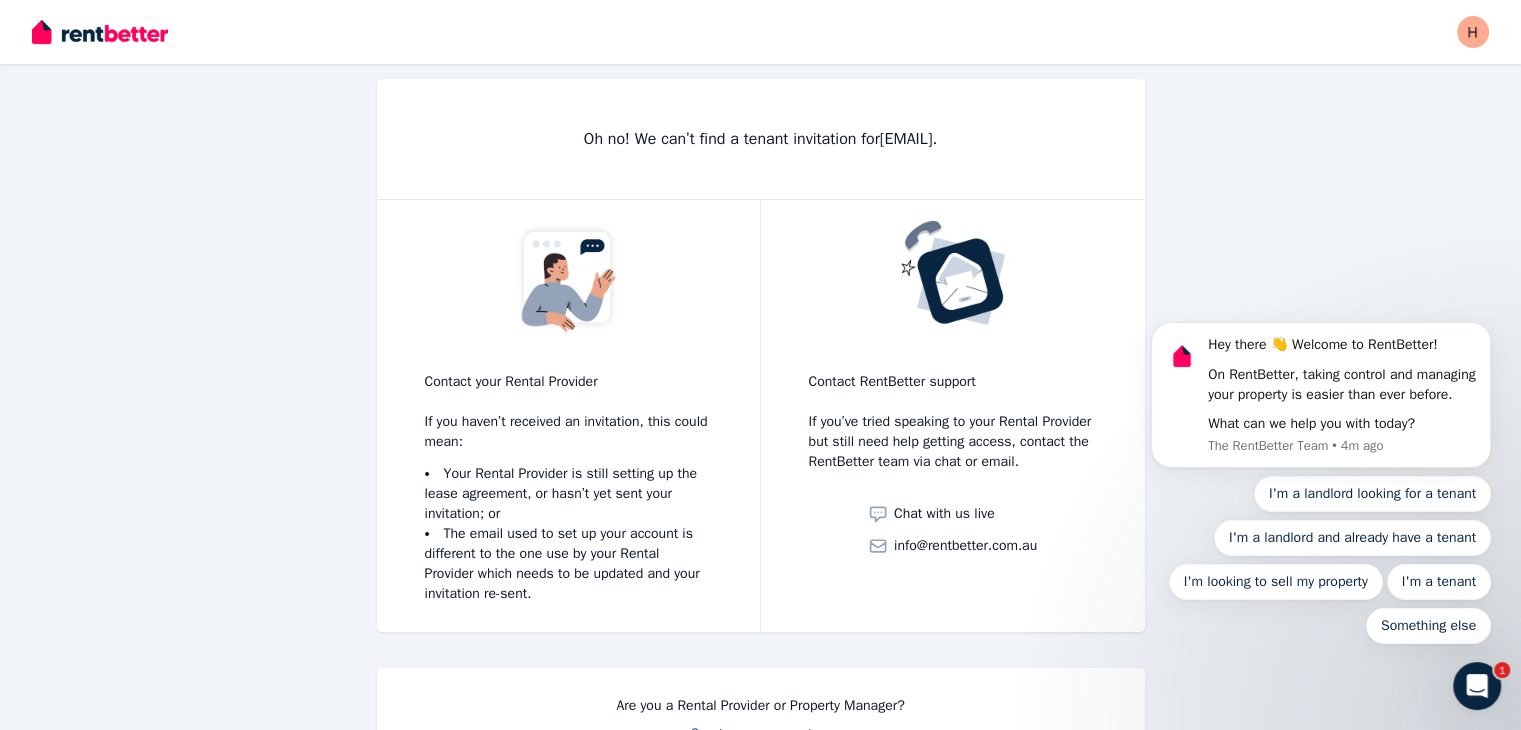 scroll, scrollTop: 0, scrollLeft: 0, axis: both 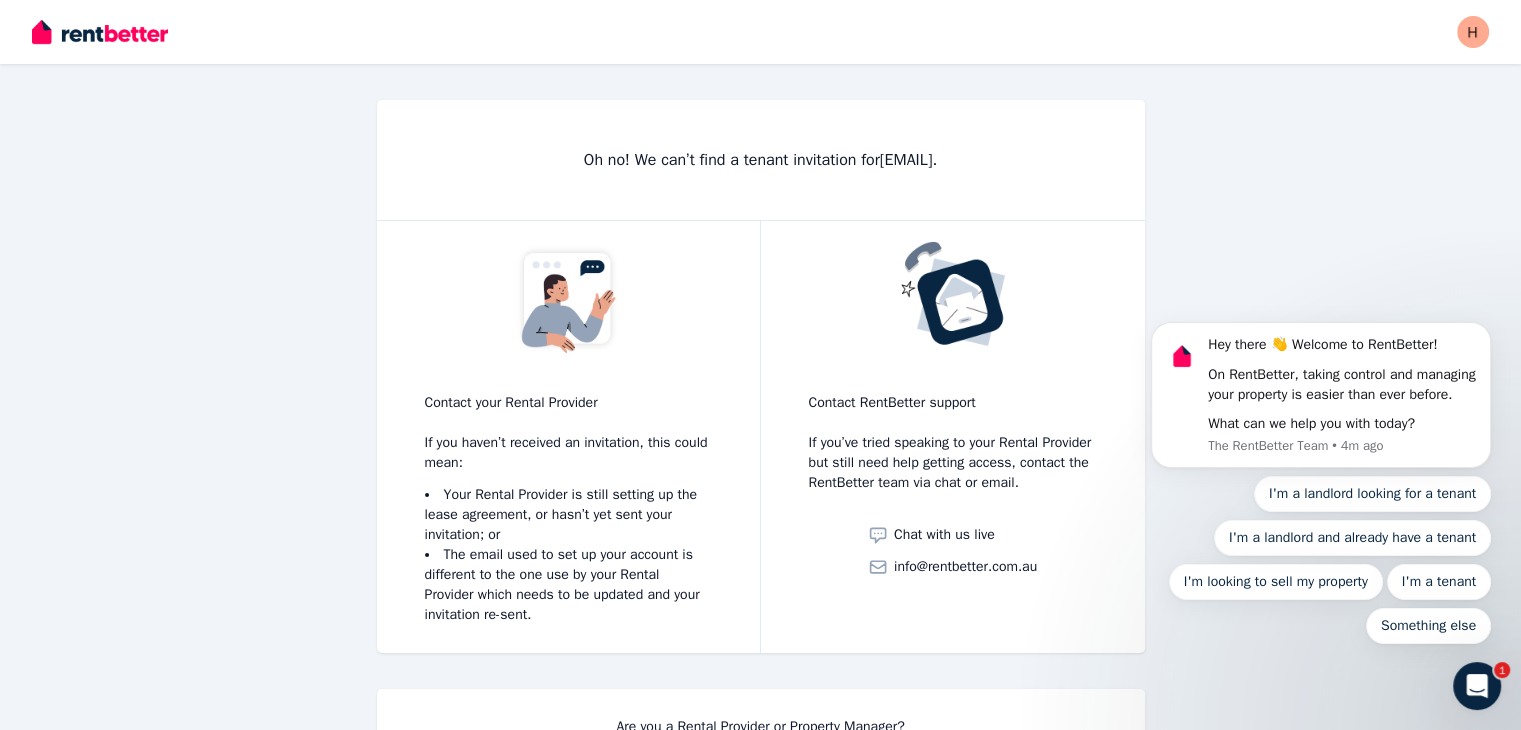 click at bounding box center (100, 32) 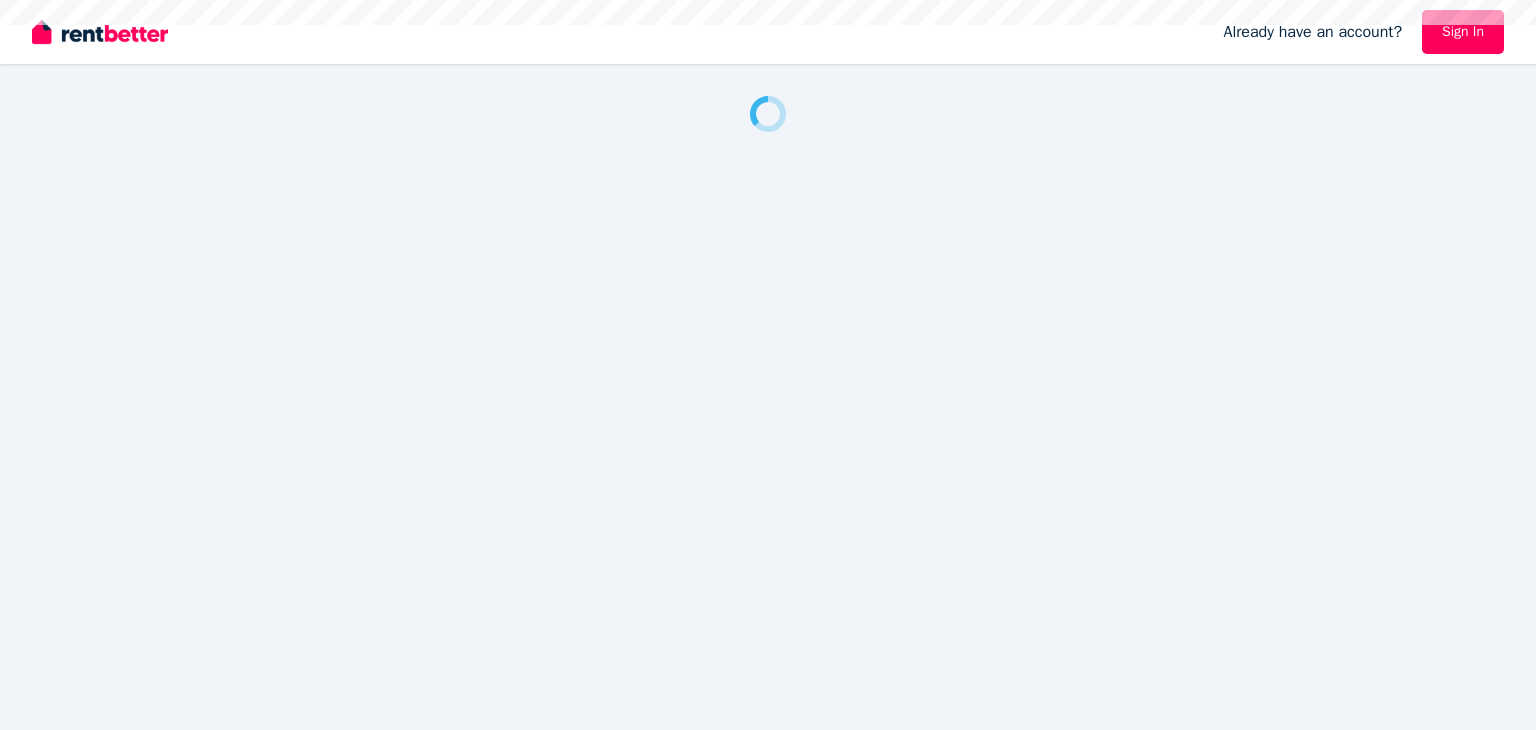 scroll, scrollTop: 0, scrollLeft: 0, axis: both 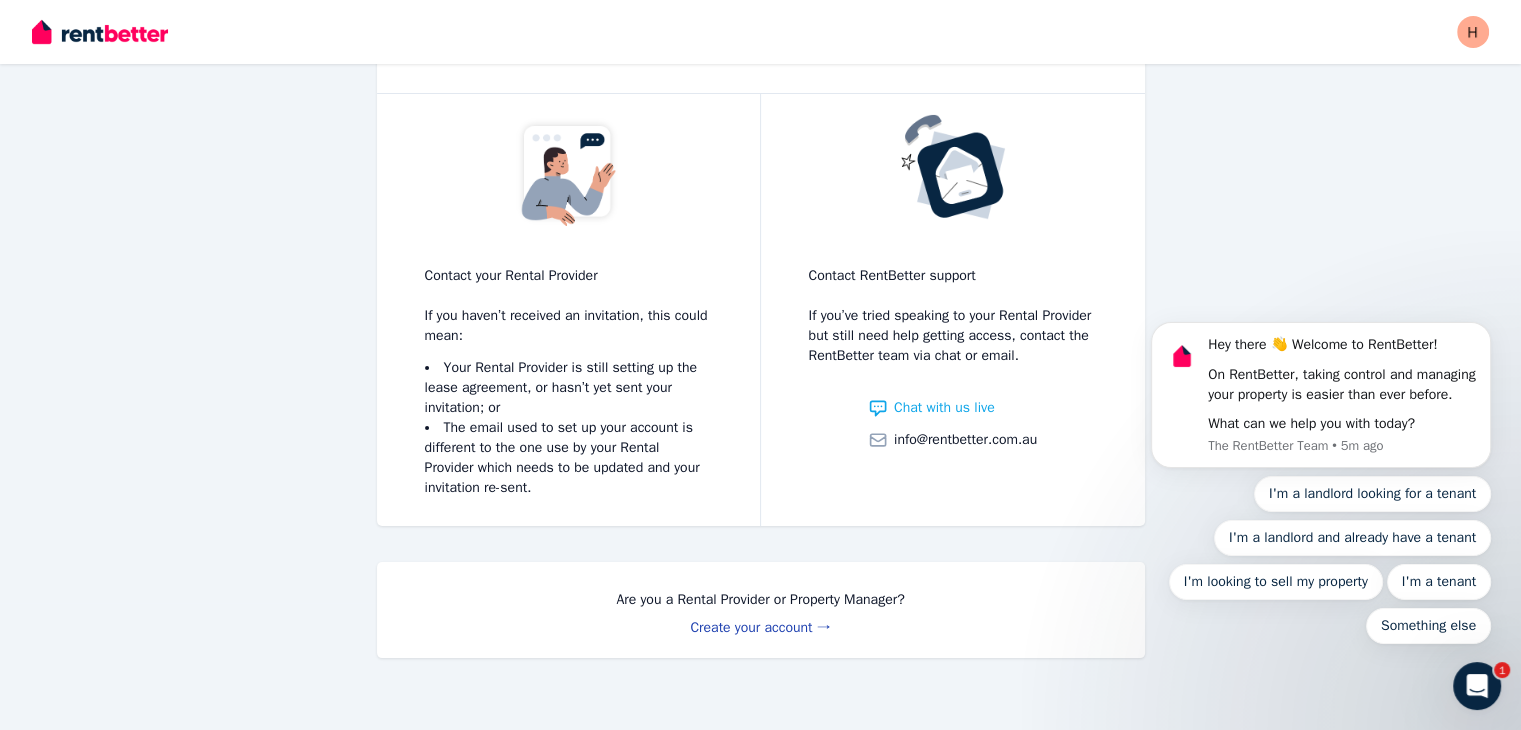 click on "Chat with us live" at bounding box center [944, 408] 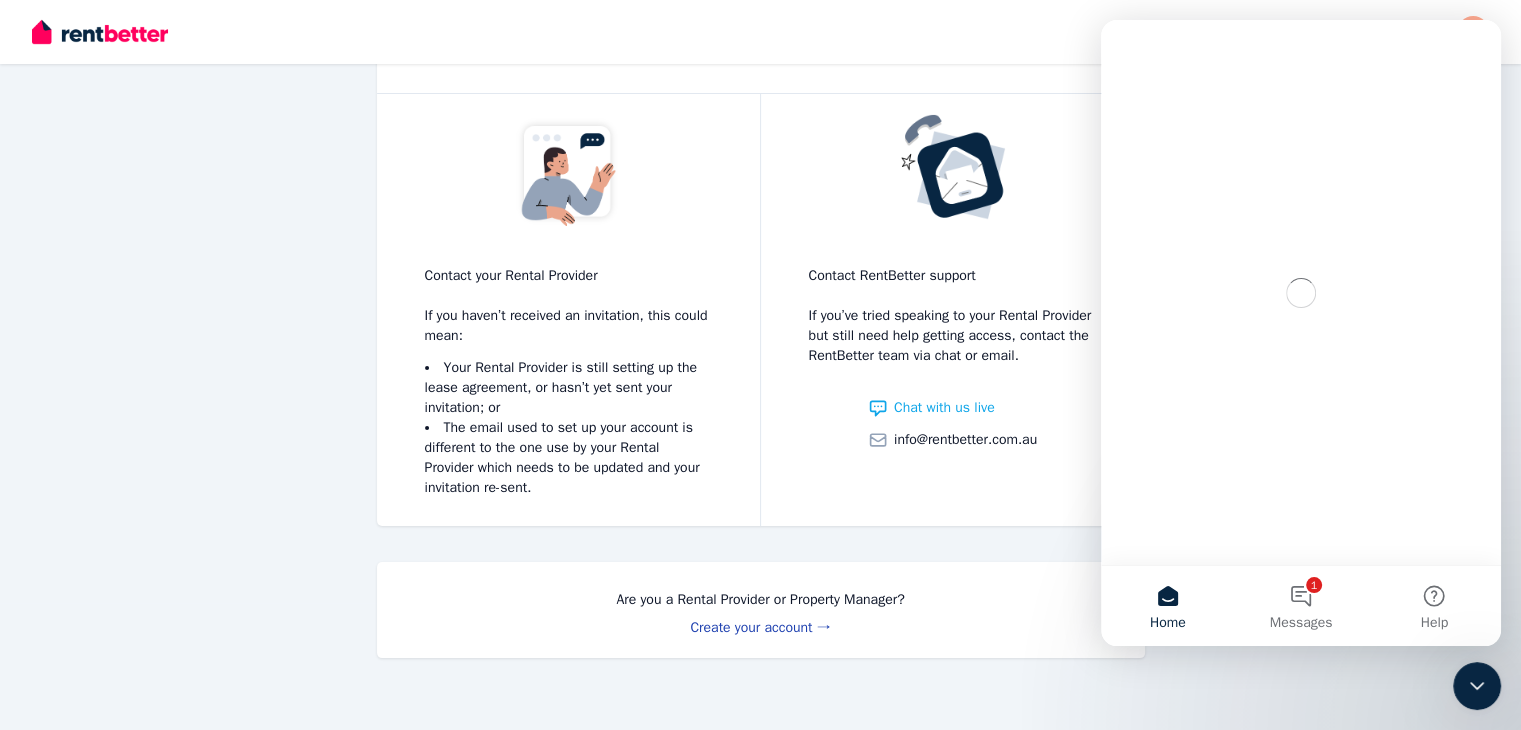 scroll, scrollTop: 0, scrollLeft: 0, axis: both 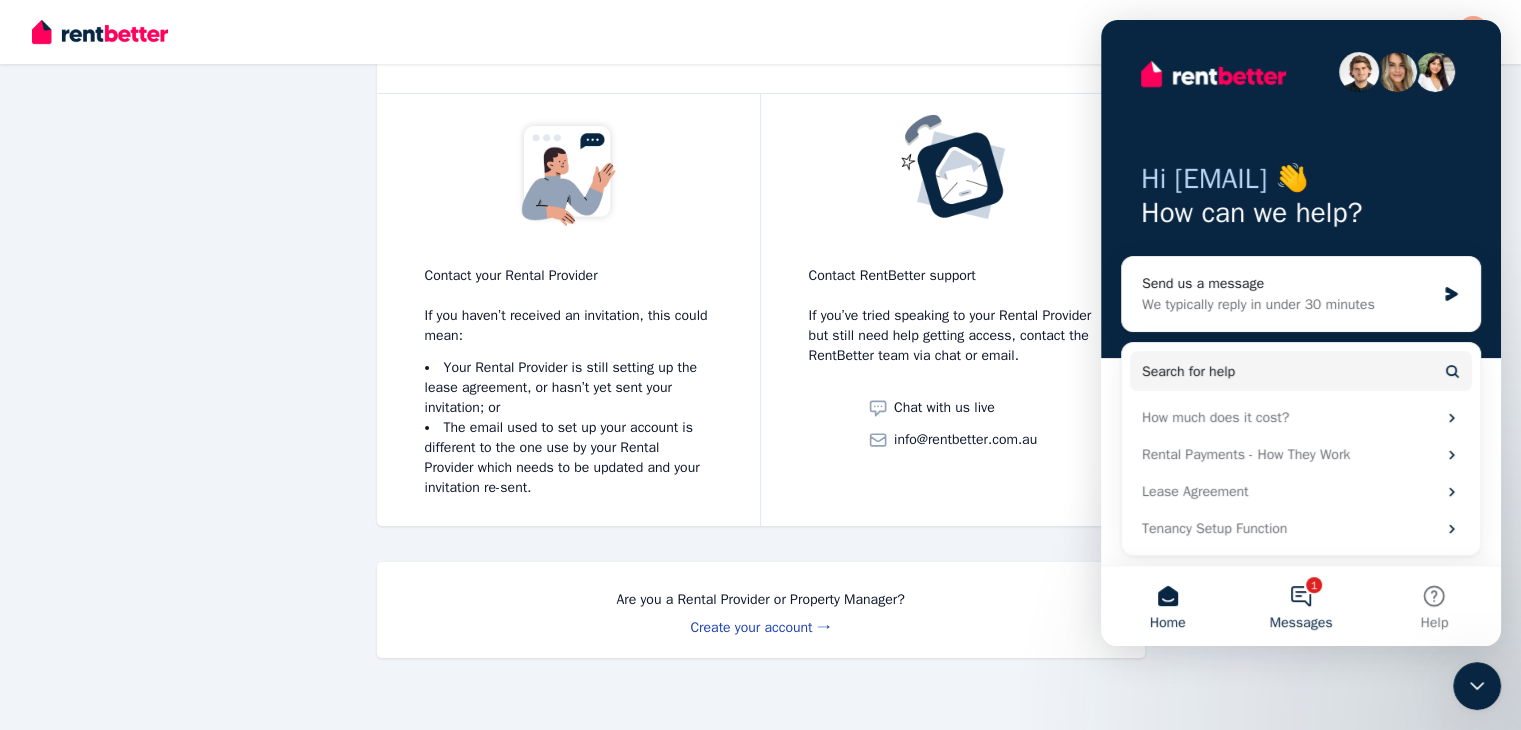 click on "1 Messages" at bounding box center (1300, 606) 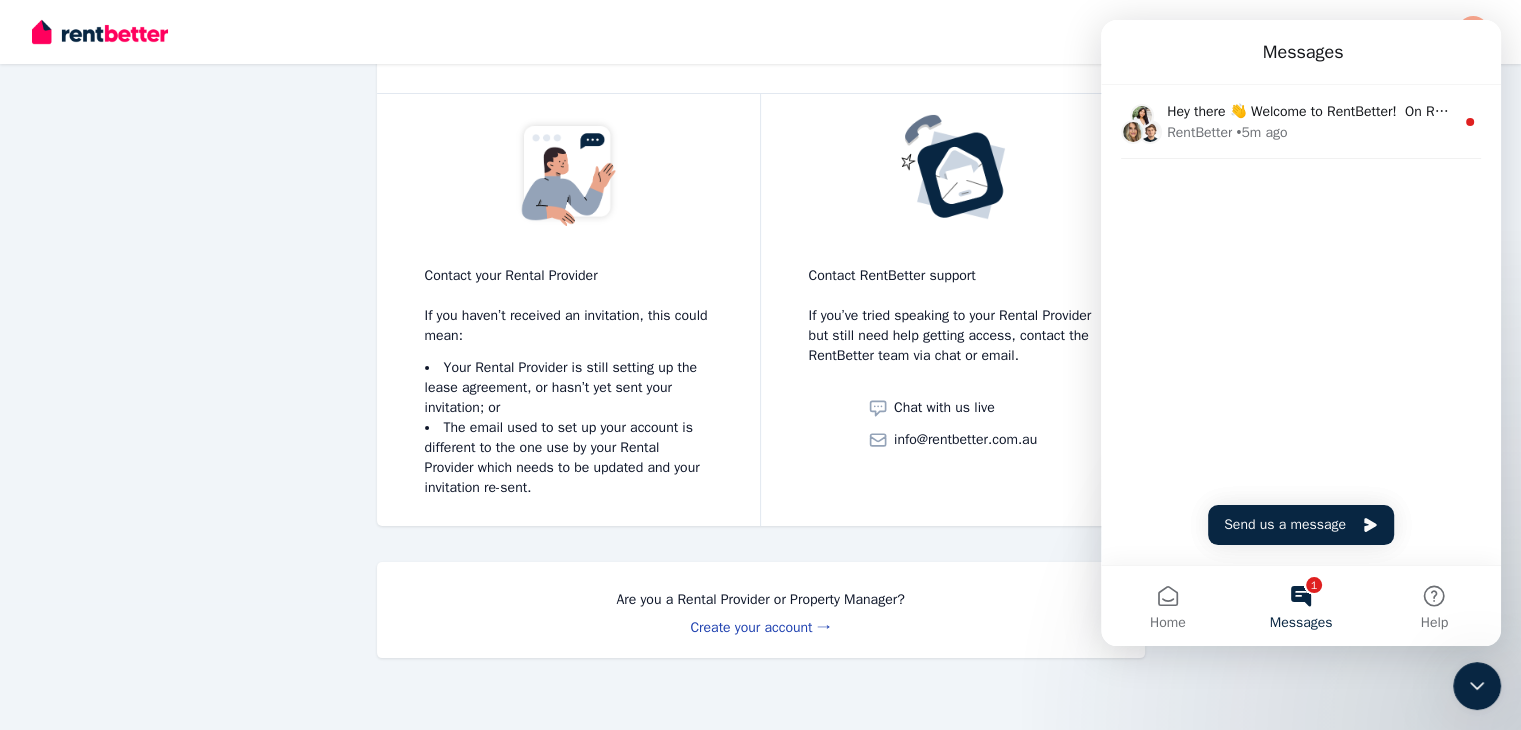 click on "Hey there 👋 Welcome to RentBetter!  On RentBetter, taking control and managing your property is easier than ever before.  What can we help you with today? RentBetter •  5m ago" at bounding box center [1301, 325] 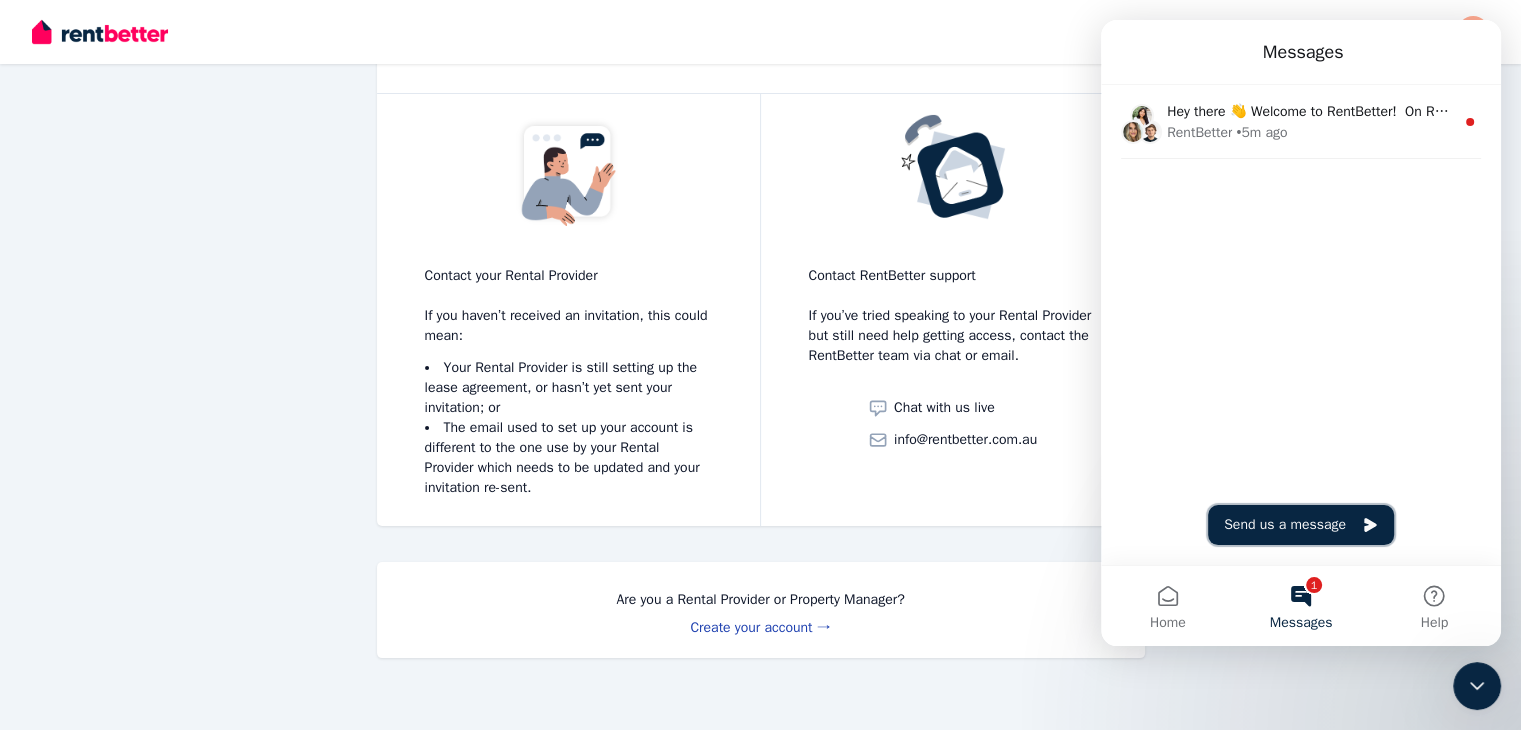click on "Send us a message" at bounding box center [1301, 525] 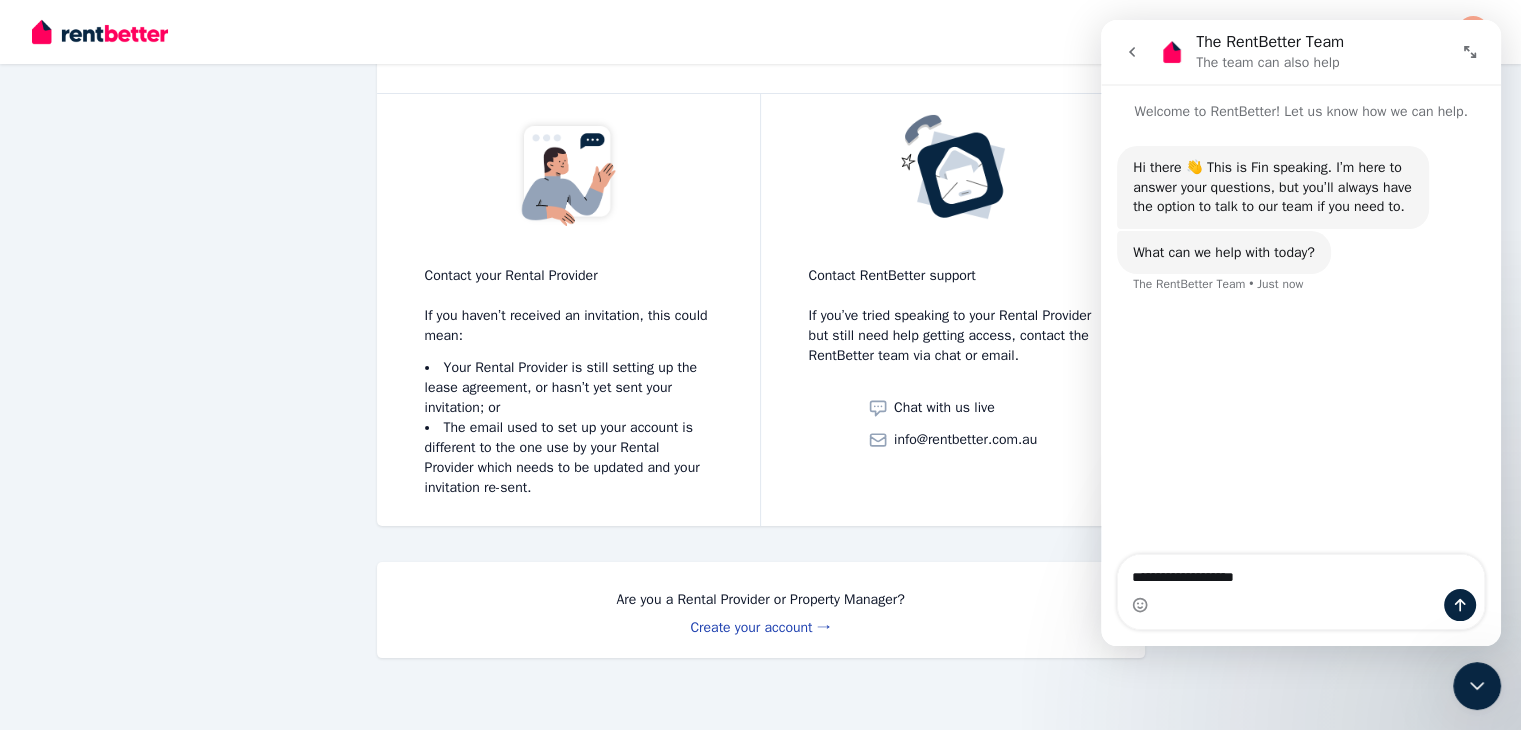 type on "**********" 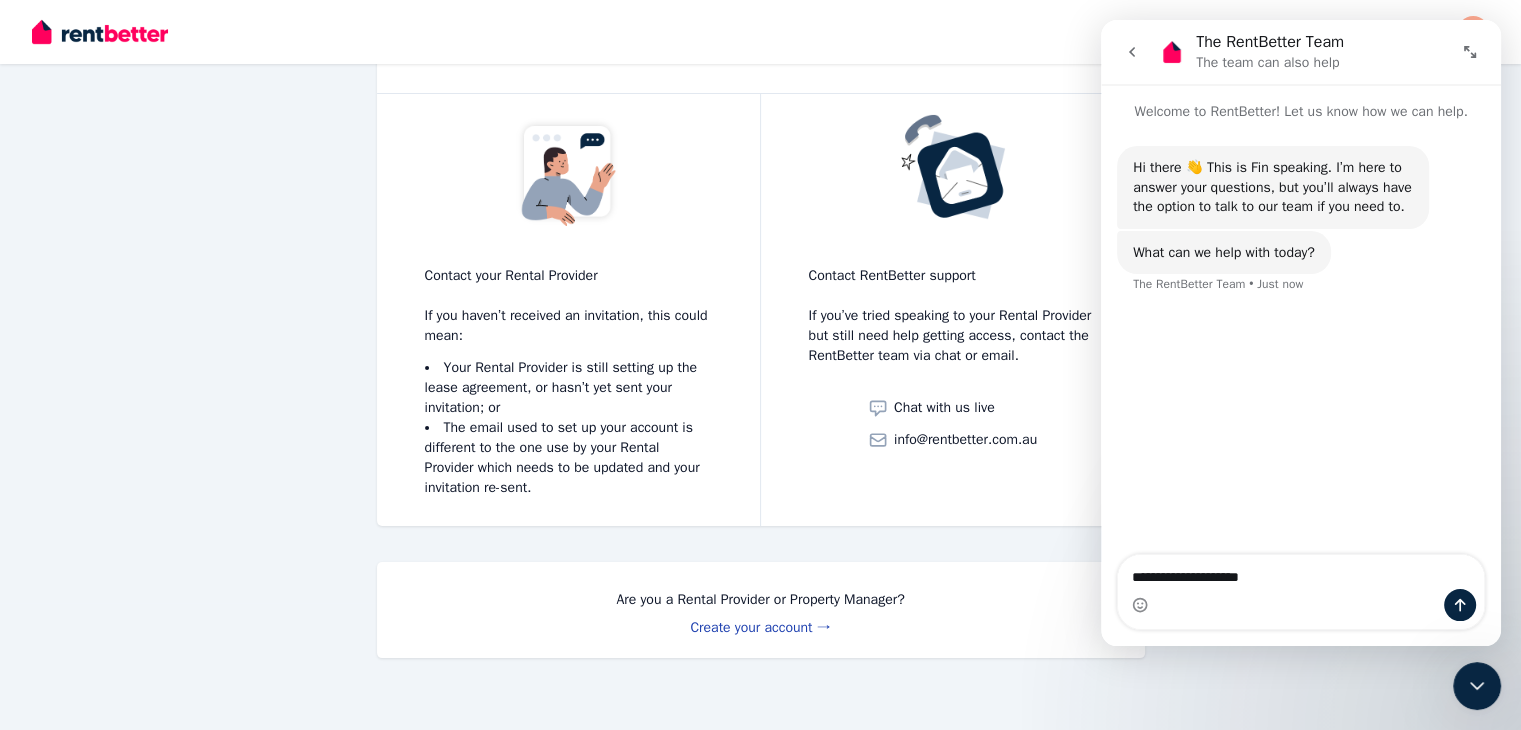 type 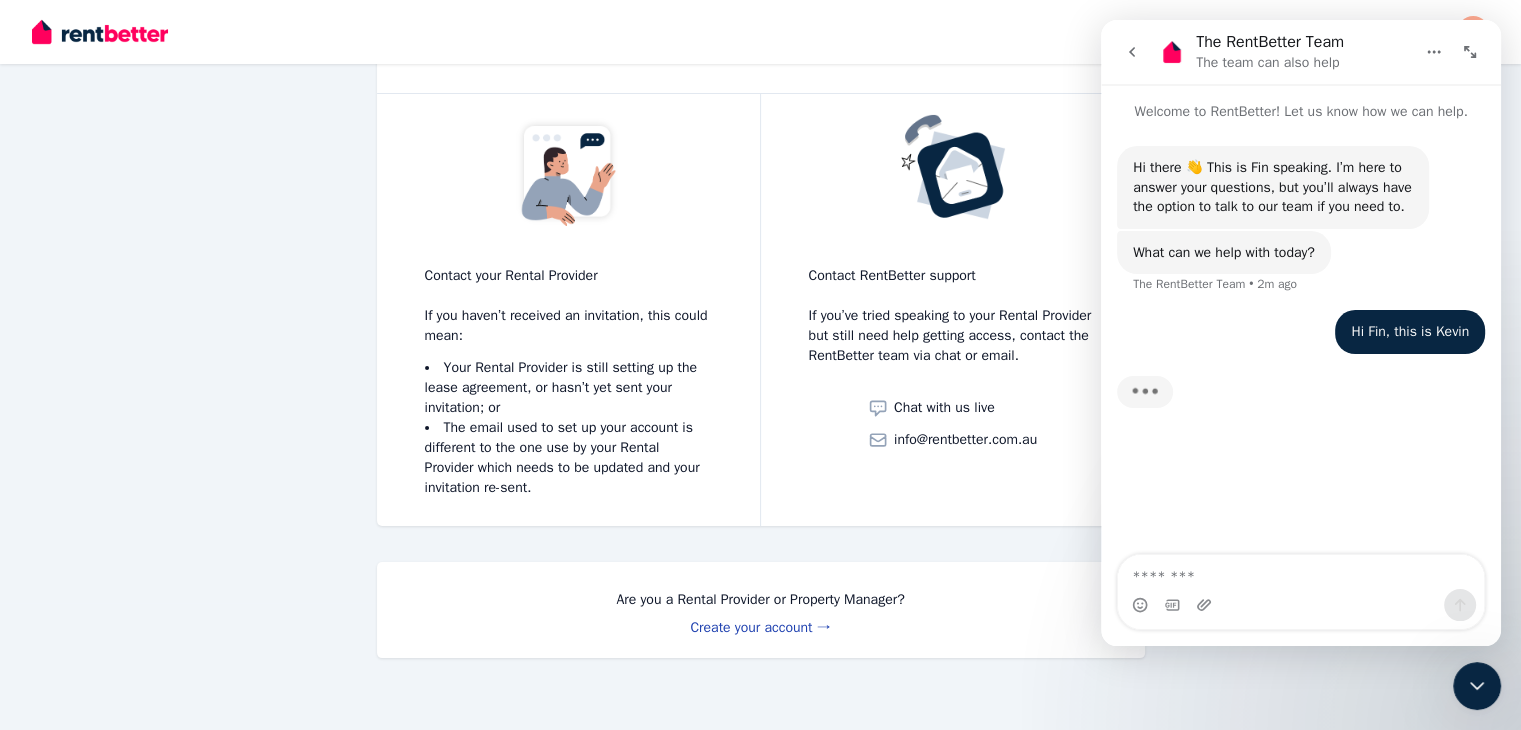 type on "*" 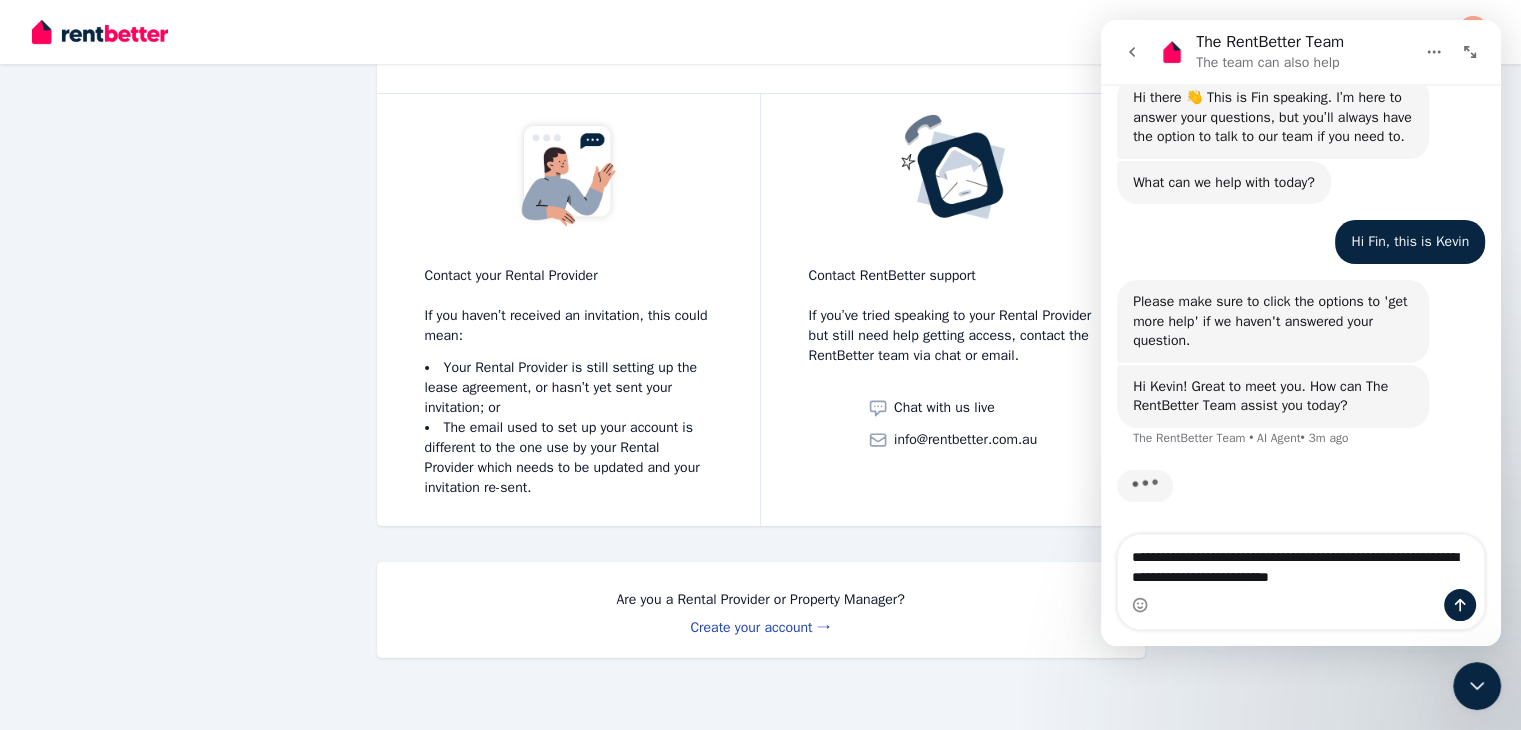 scroll, scrollTop: 44, scrollLeft: 0, axis: vertical 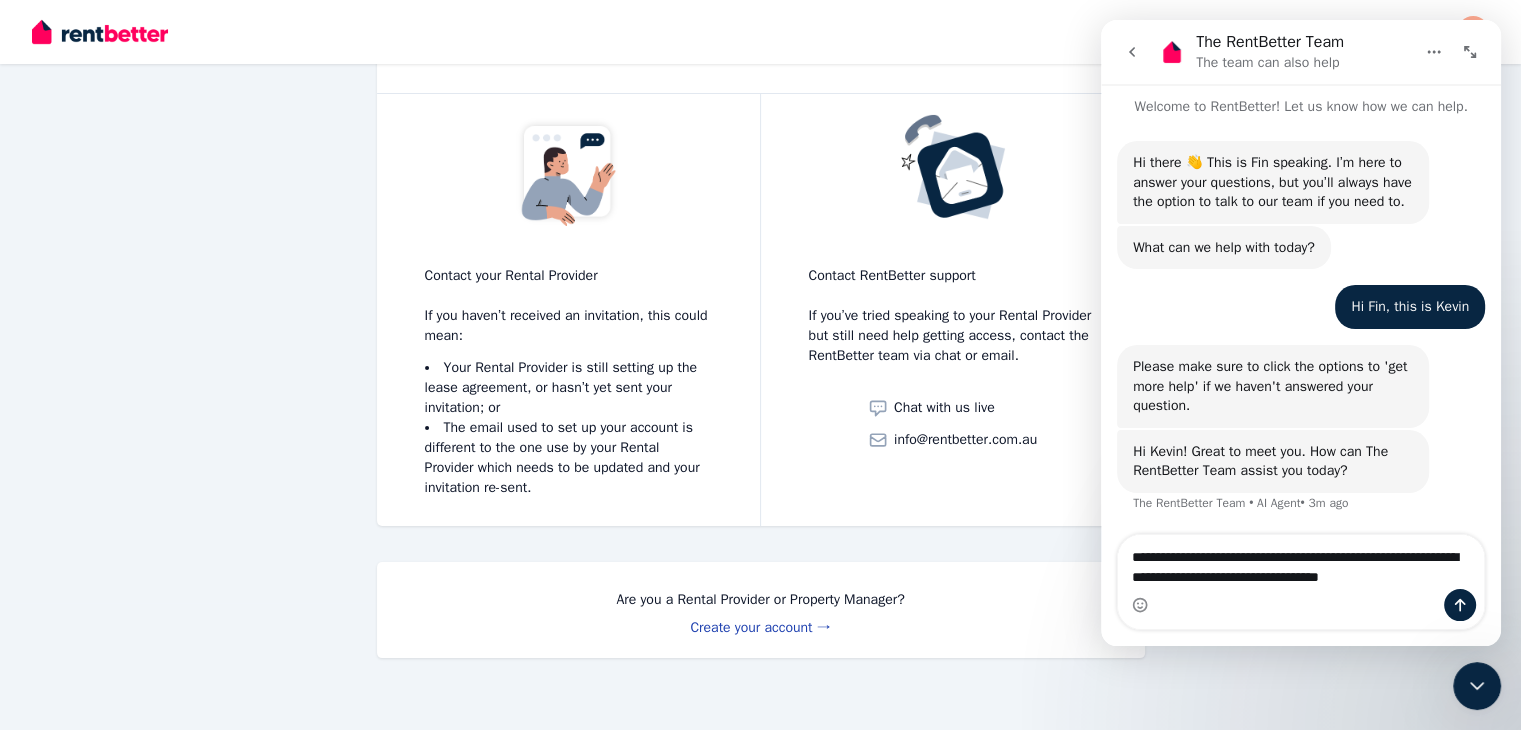 type on "**********" 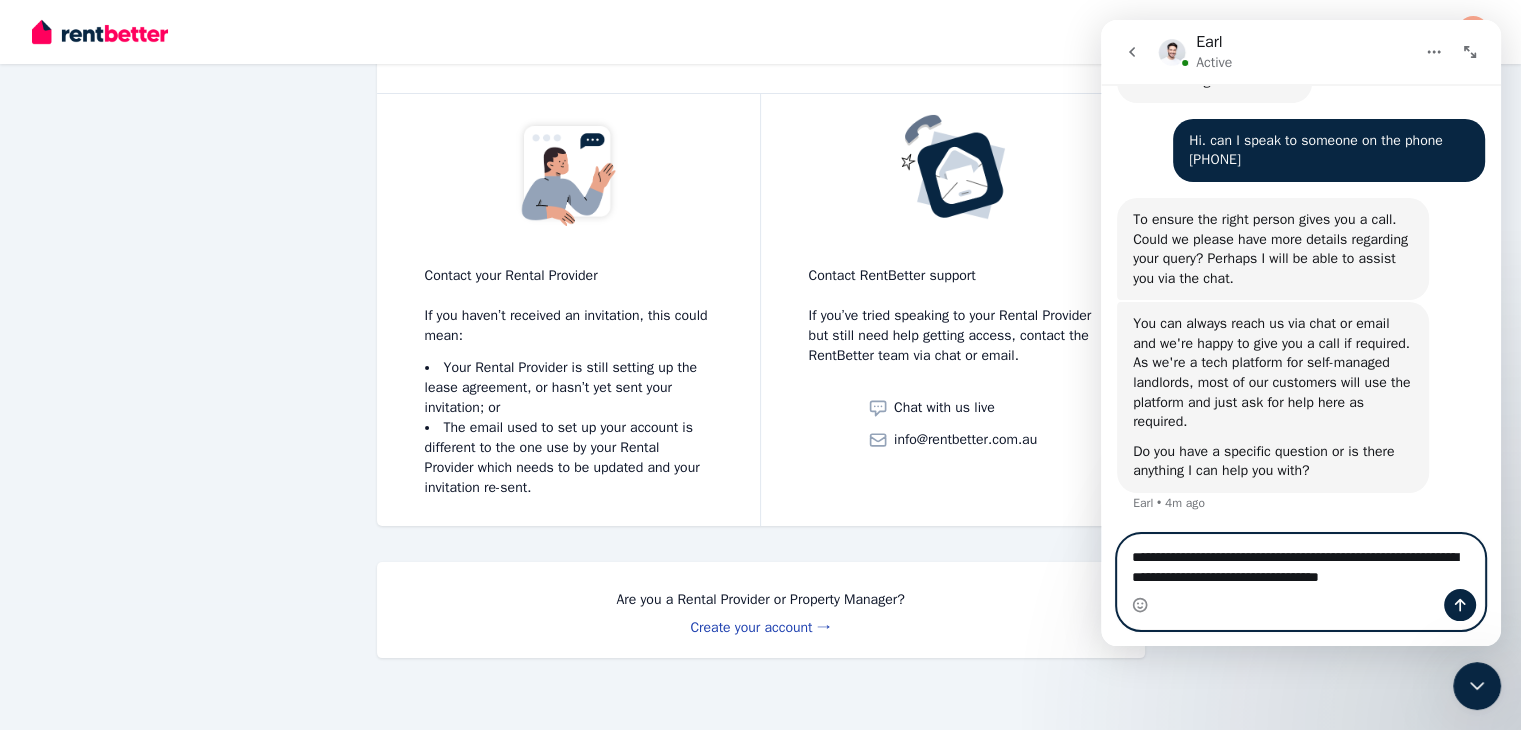 scroll, scrollTop: 574, scrollLeft: 0, axis: vertical 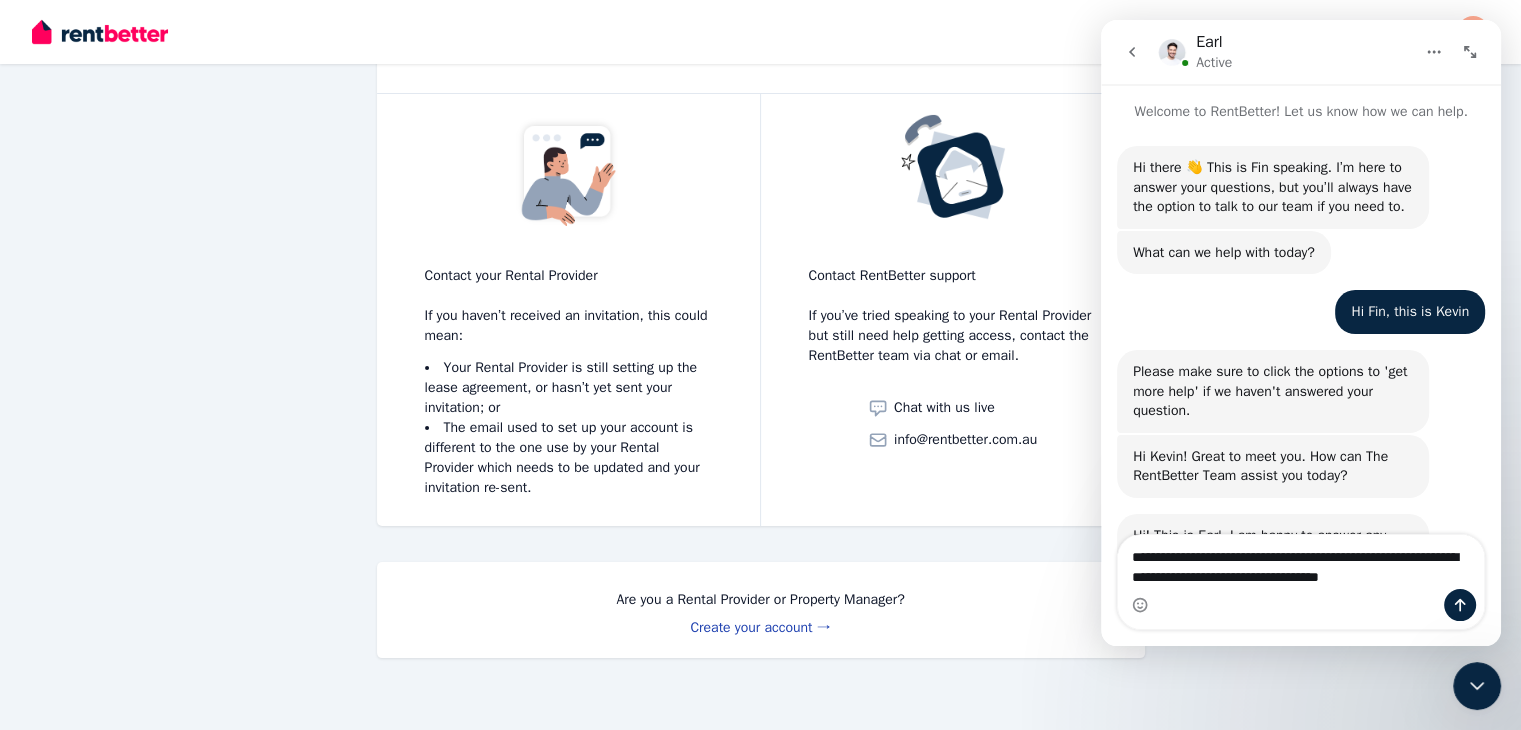 drag, startPoint x: 1498, startPoint y: 353, endPoint x: 2602, endPoint y: 29, distance: 1150.5616 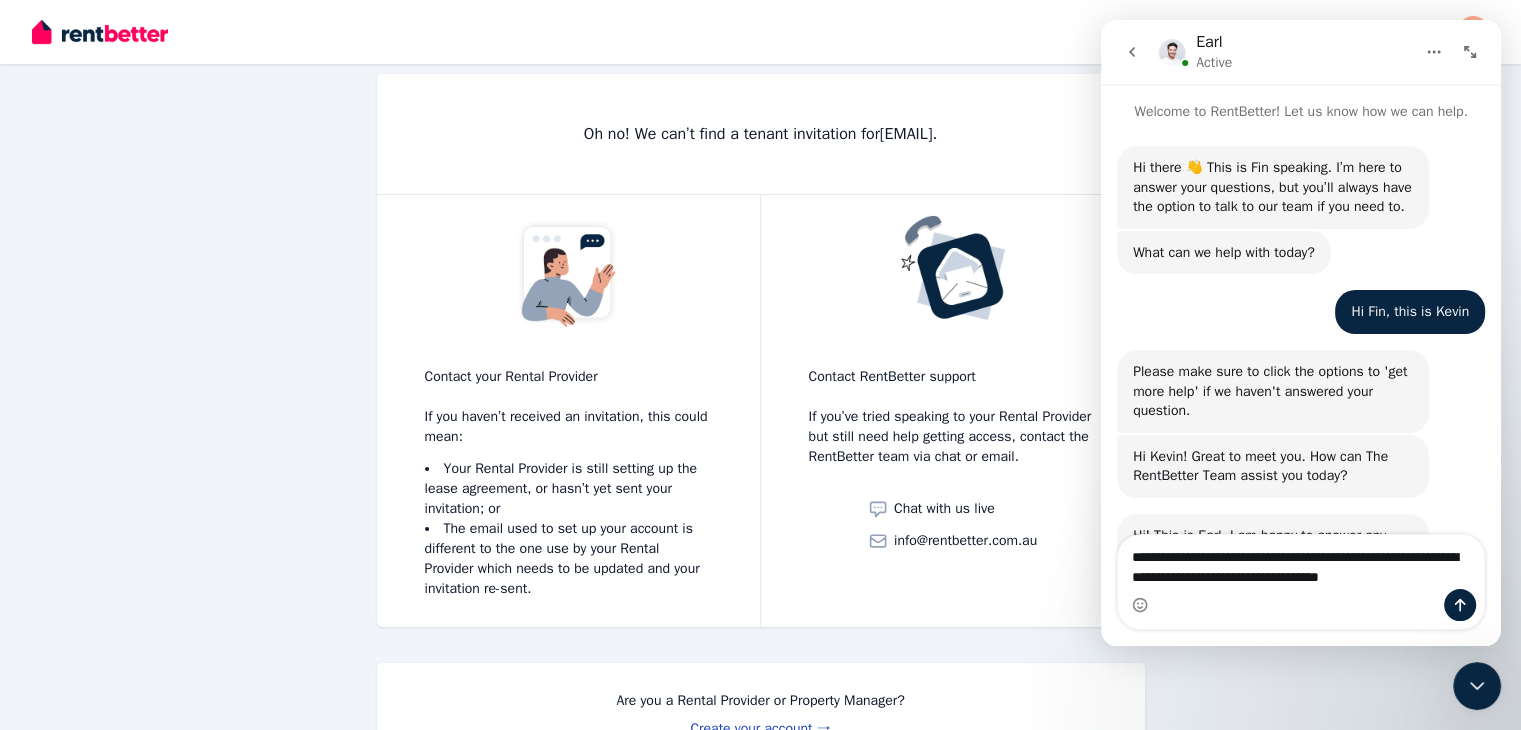 scroll, scrollTop: 0, scrollLeft: 0, axis: both 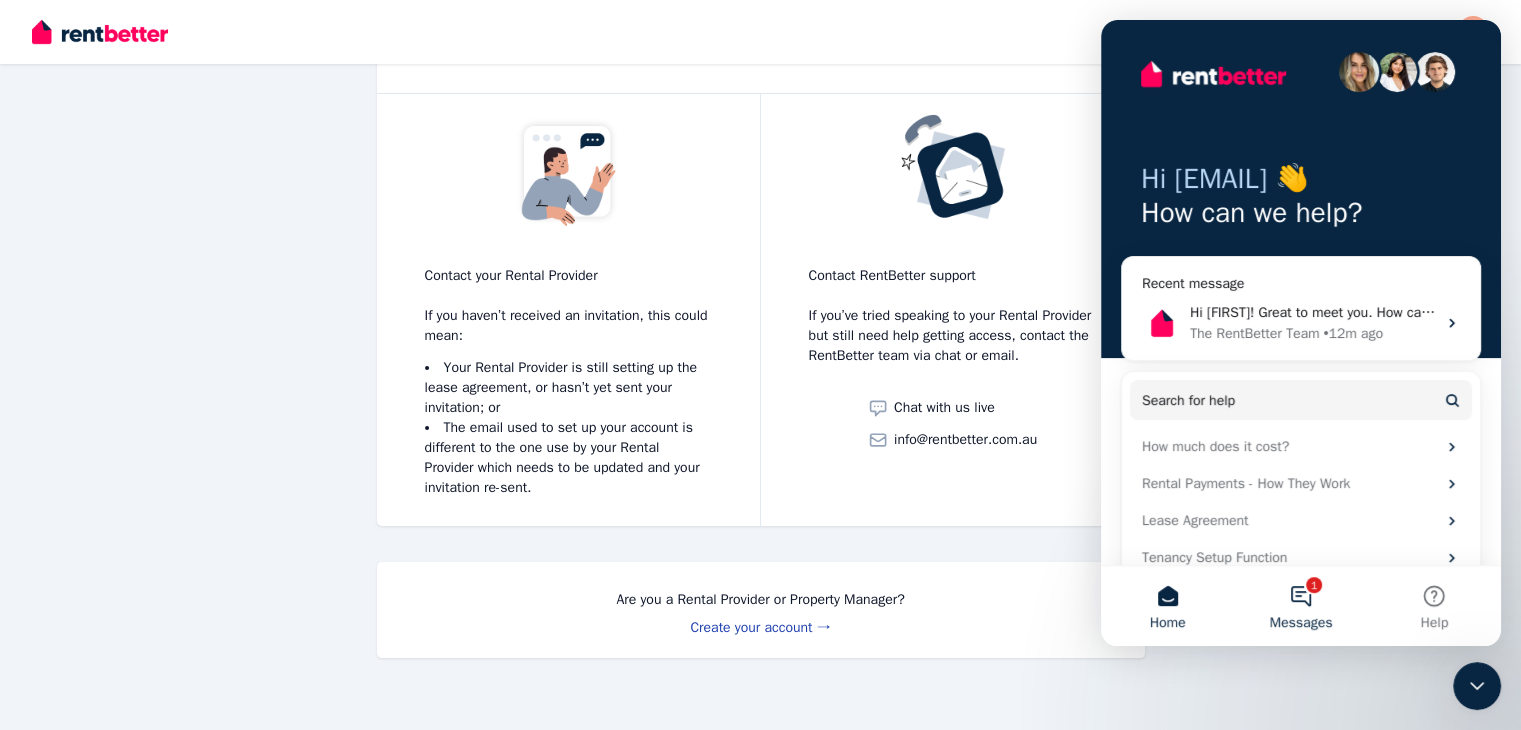 click on "1 Messages" at bounding box center [1300, 606] 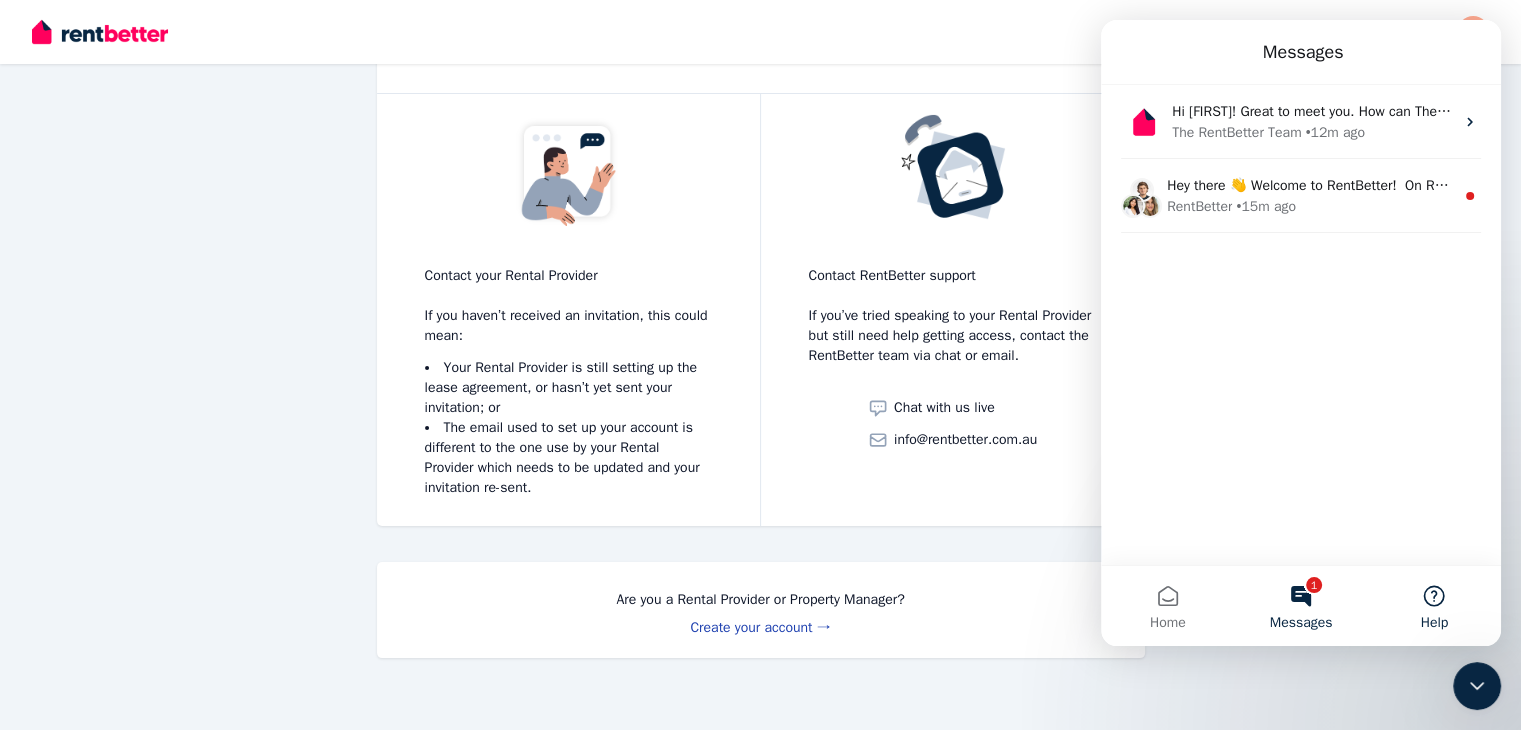 click on "Help" at bounding box center [1434, 606] 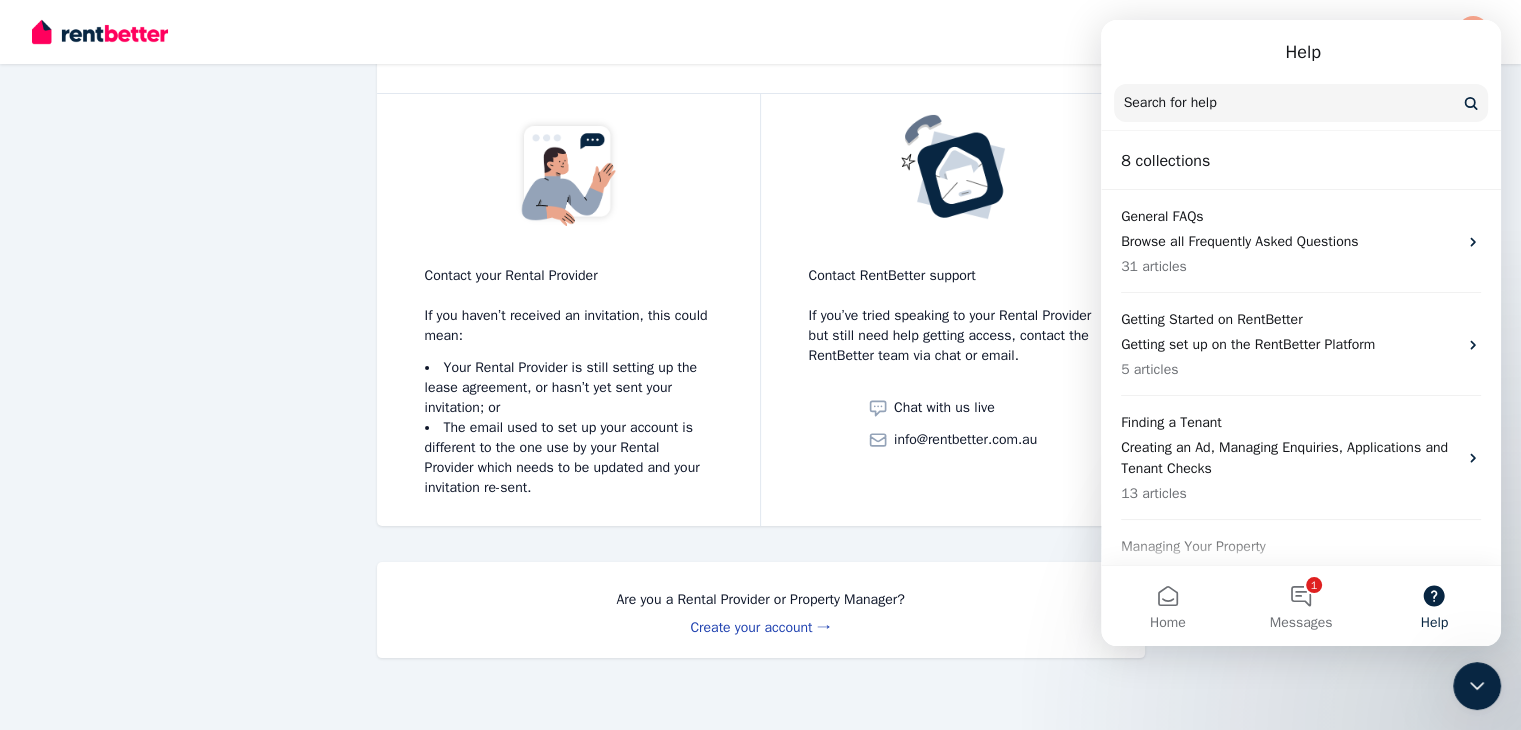 scroll, scrollTop: 575, scrollLeft: 0, axis: vertical 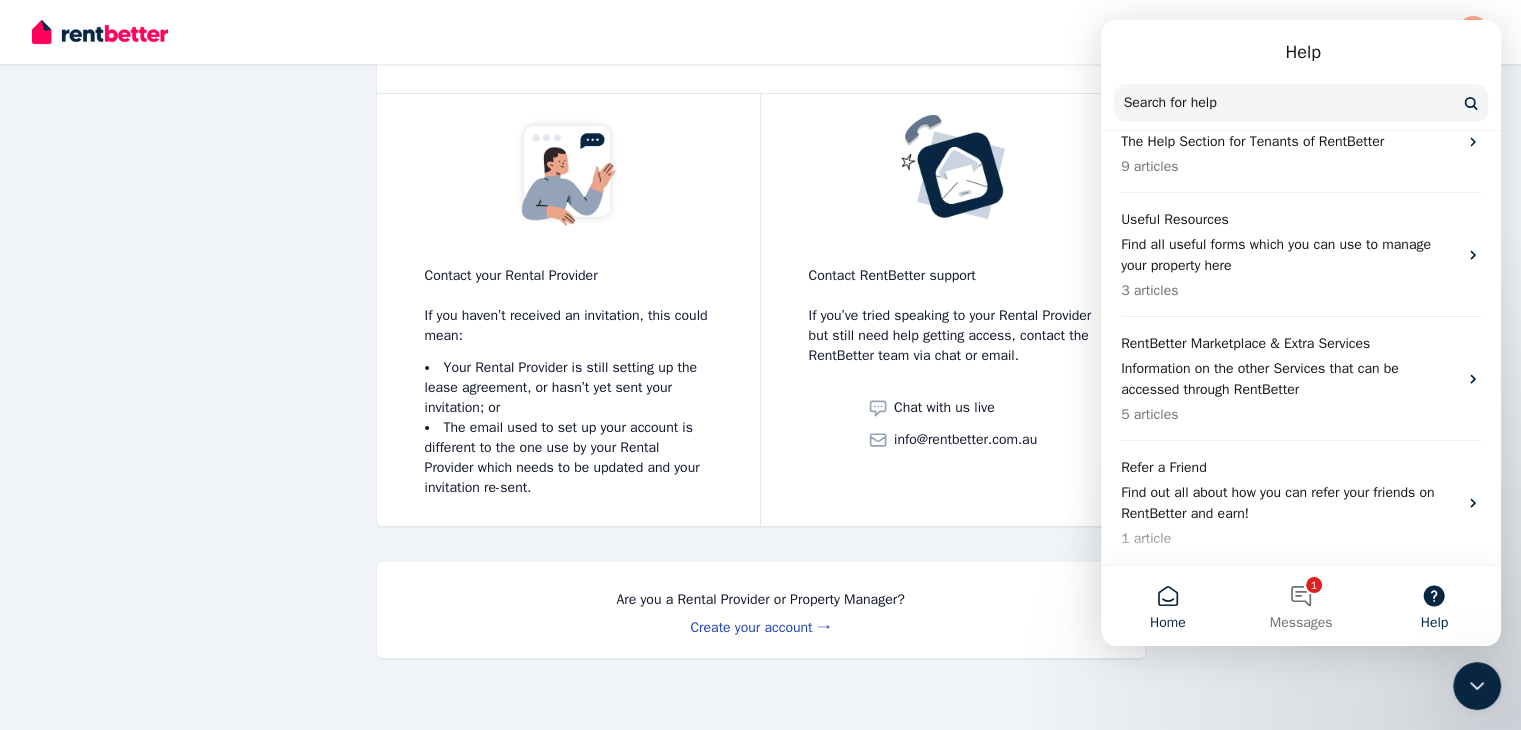 click on "Home" at bounding box center [1168, 623] 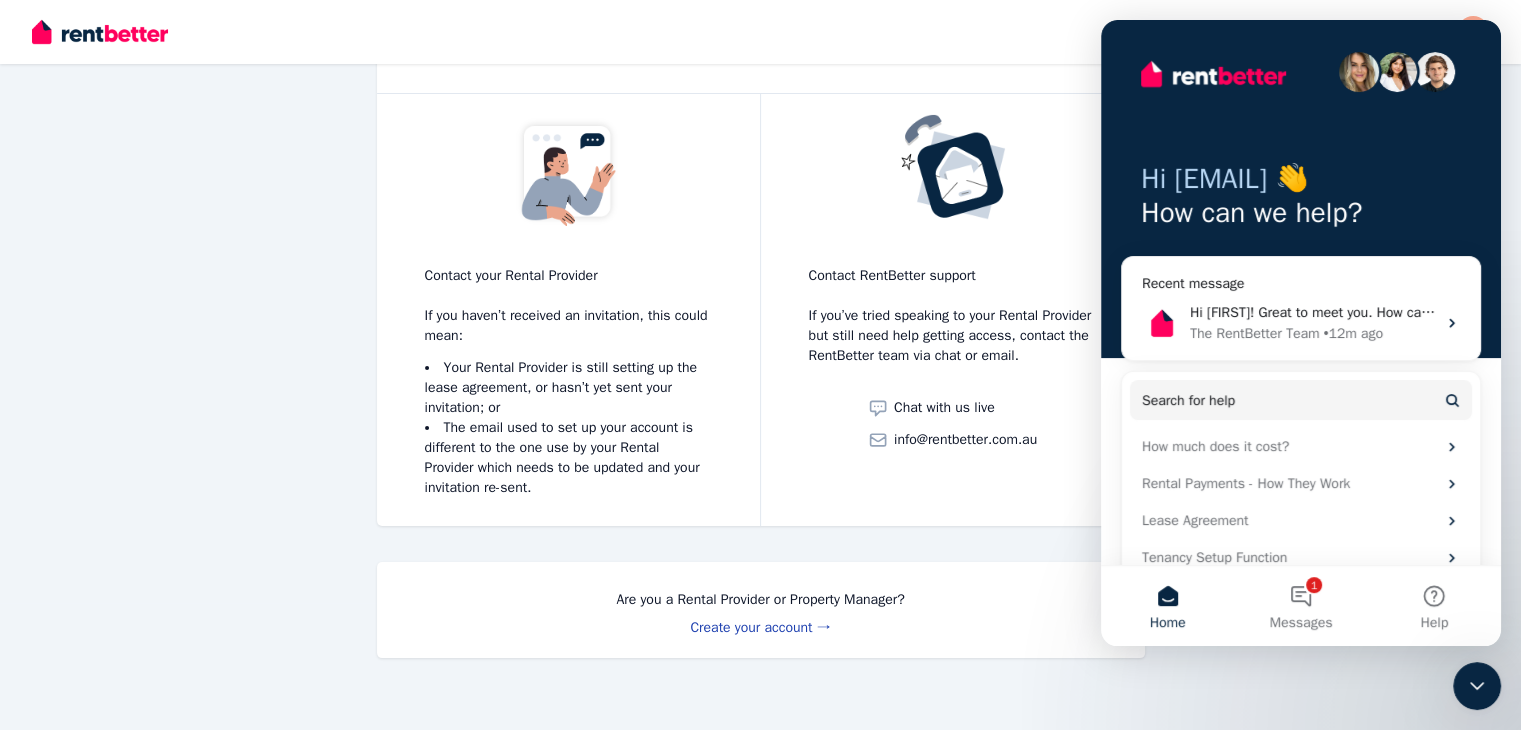 scroll, scrollTop: 97, scrollLeft: 0, axis: vertical 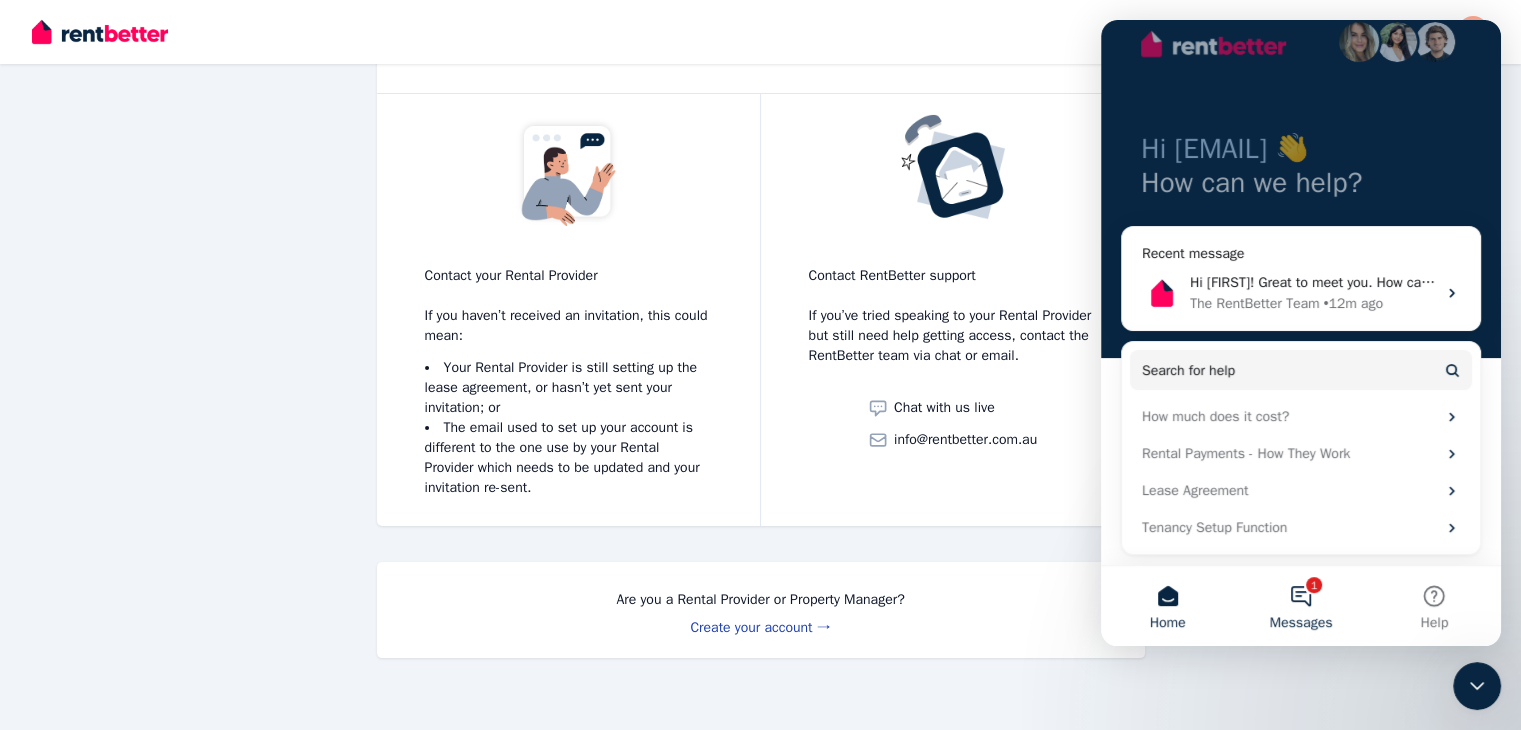 click on "1 Messages" at bounding box center (1300, 606) 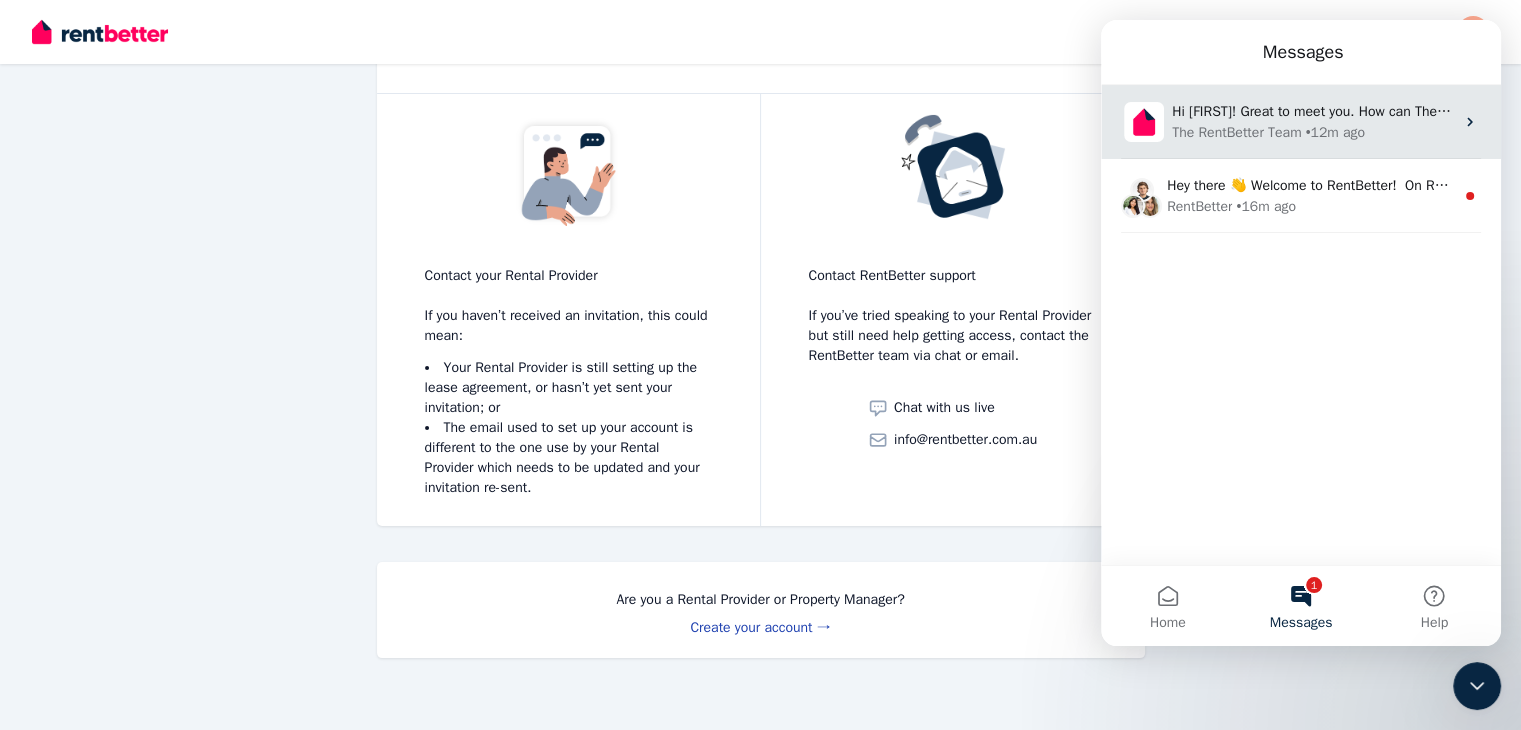 click on "The RentBetter Team •  12m ago" at bounding box center (1313, 132) 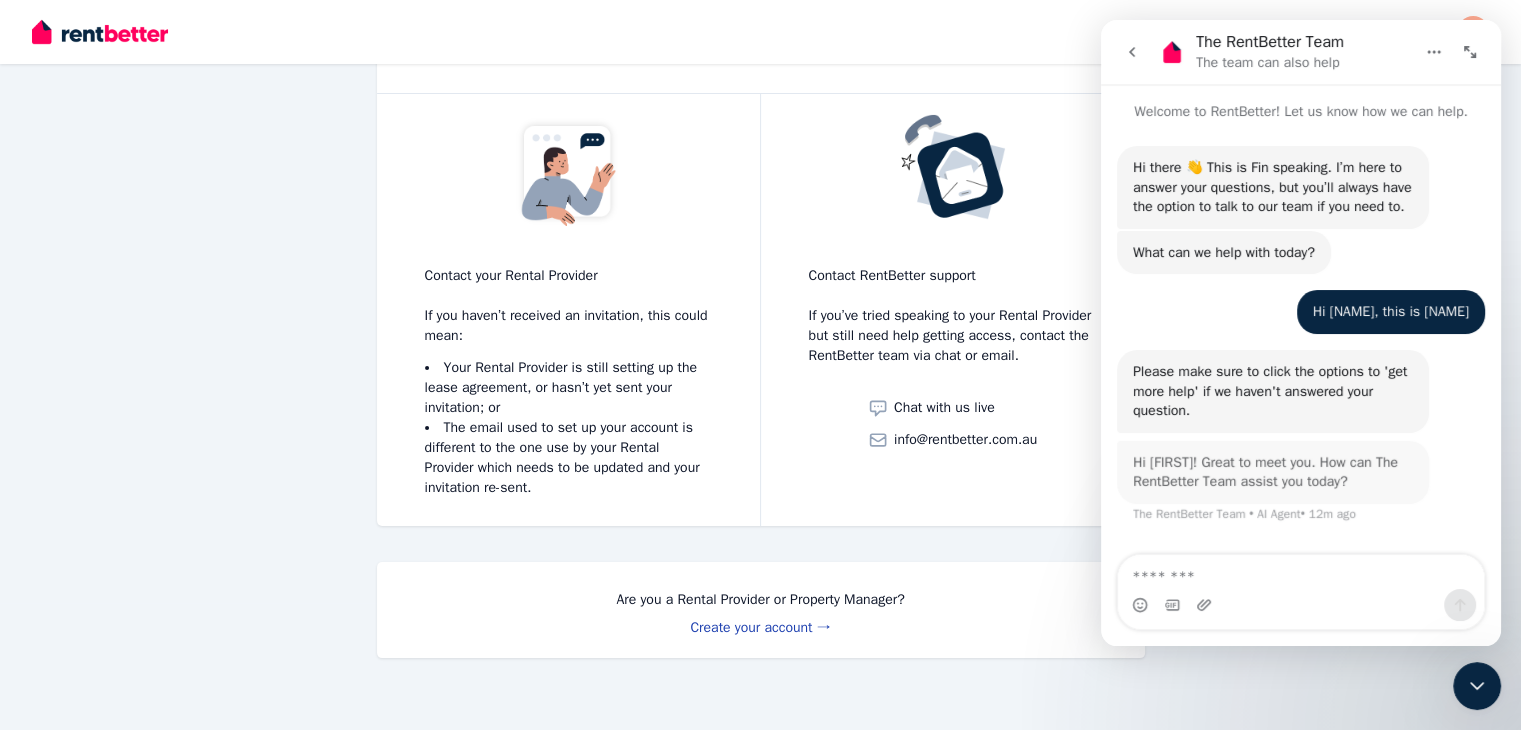 scroll, scrollTop: 3, scrollLeft: 0, axis: vertical 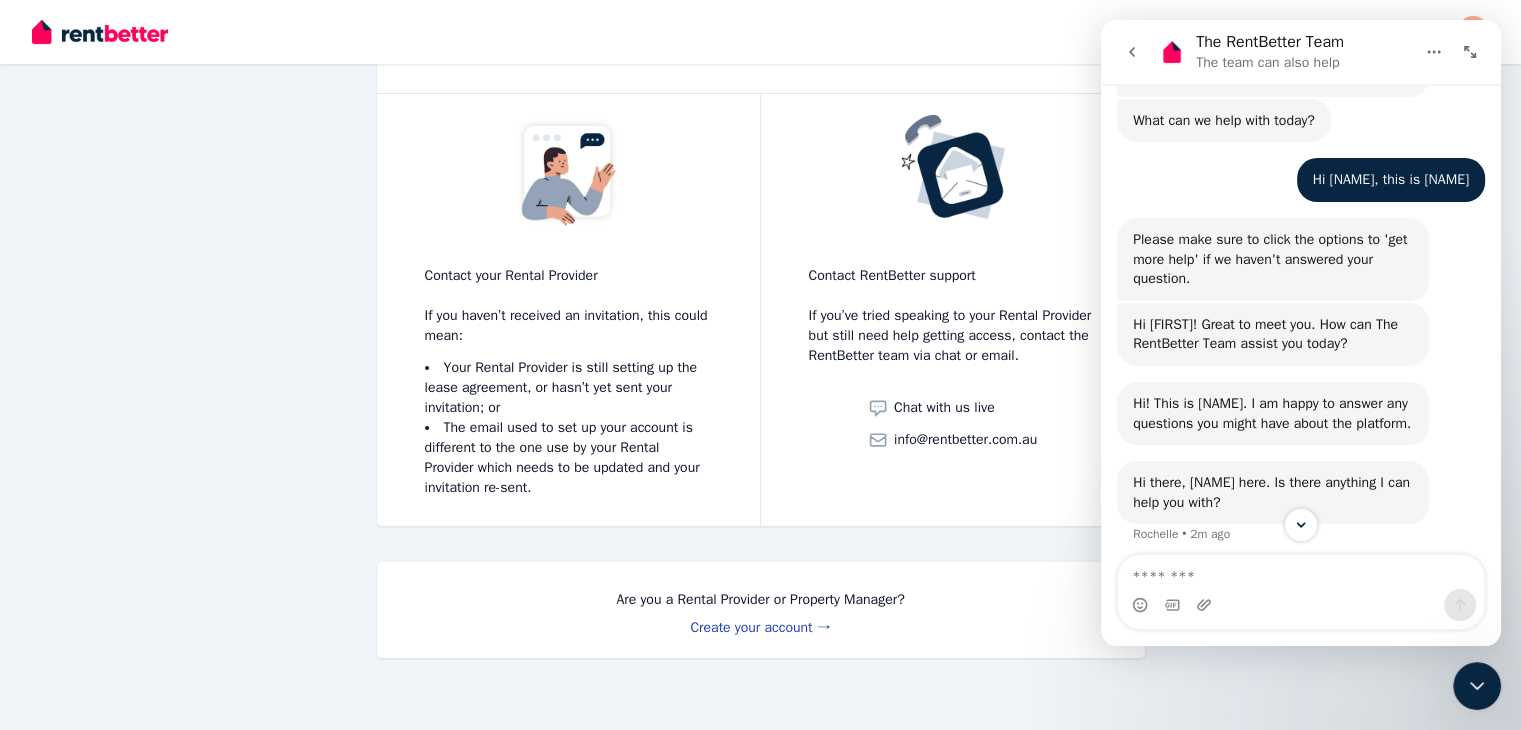 click at bounding box center (1301, 605) 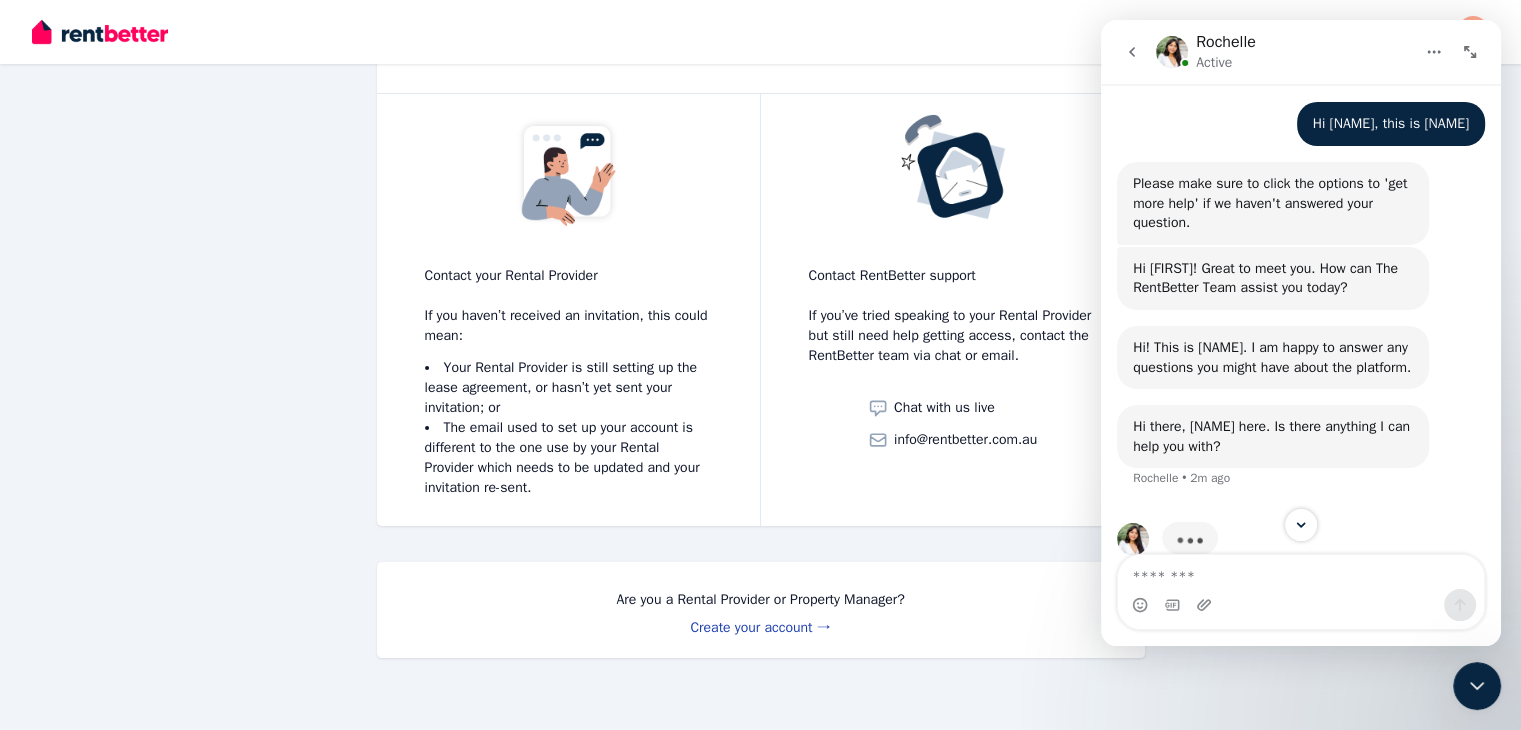 scroll, scrollTop: 280, scrollLeft: 0, axis: vertical 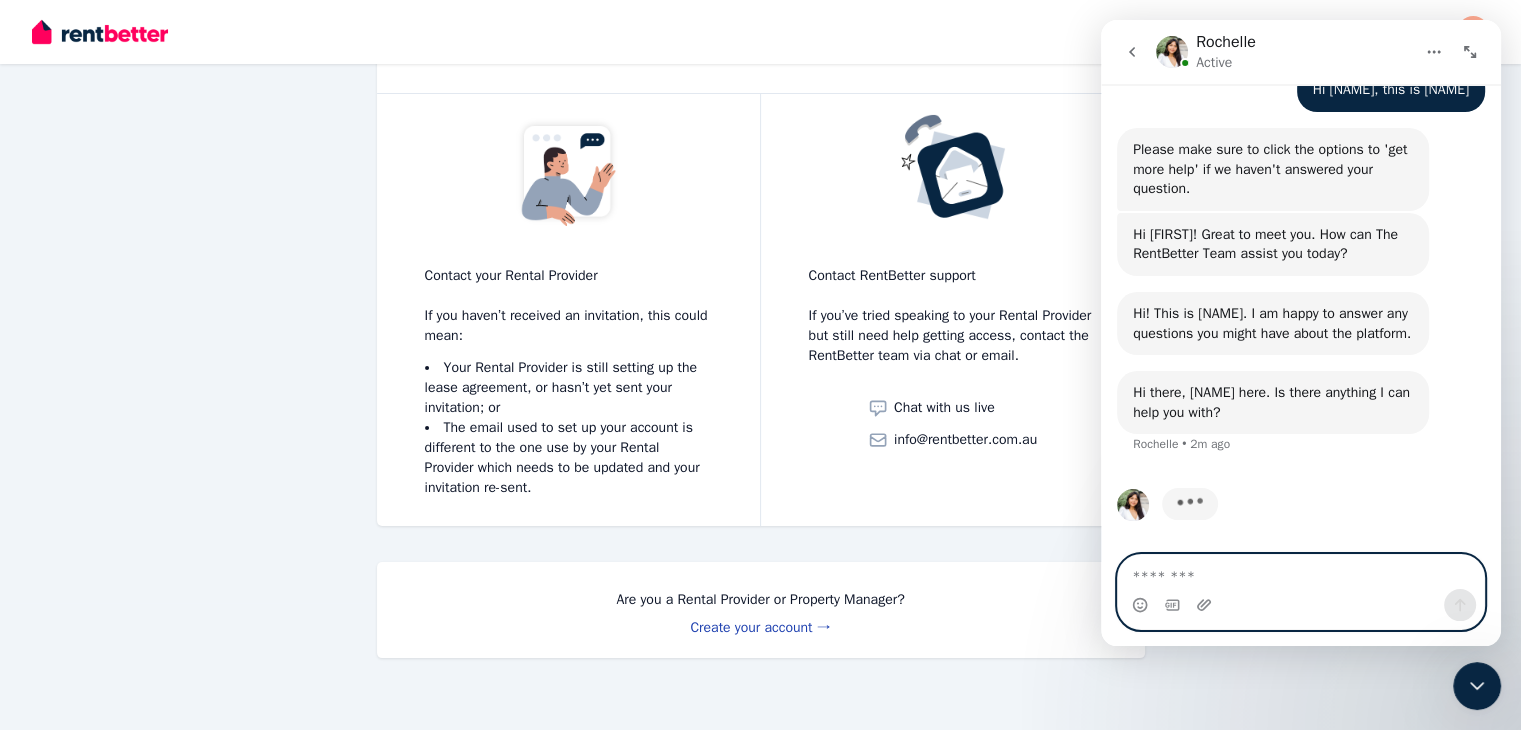 click at bounding box center [1301, 572] 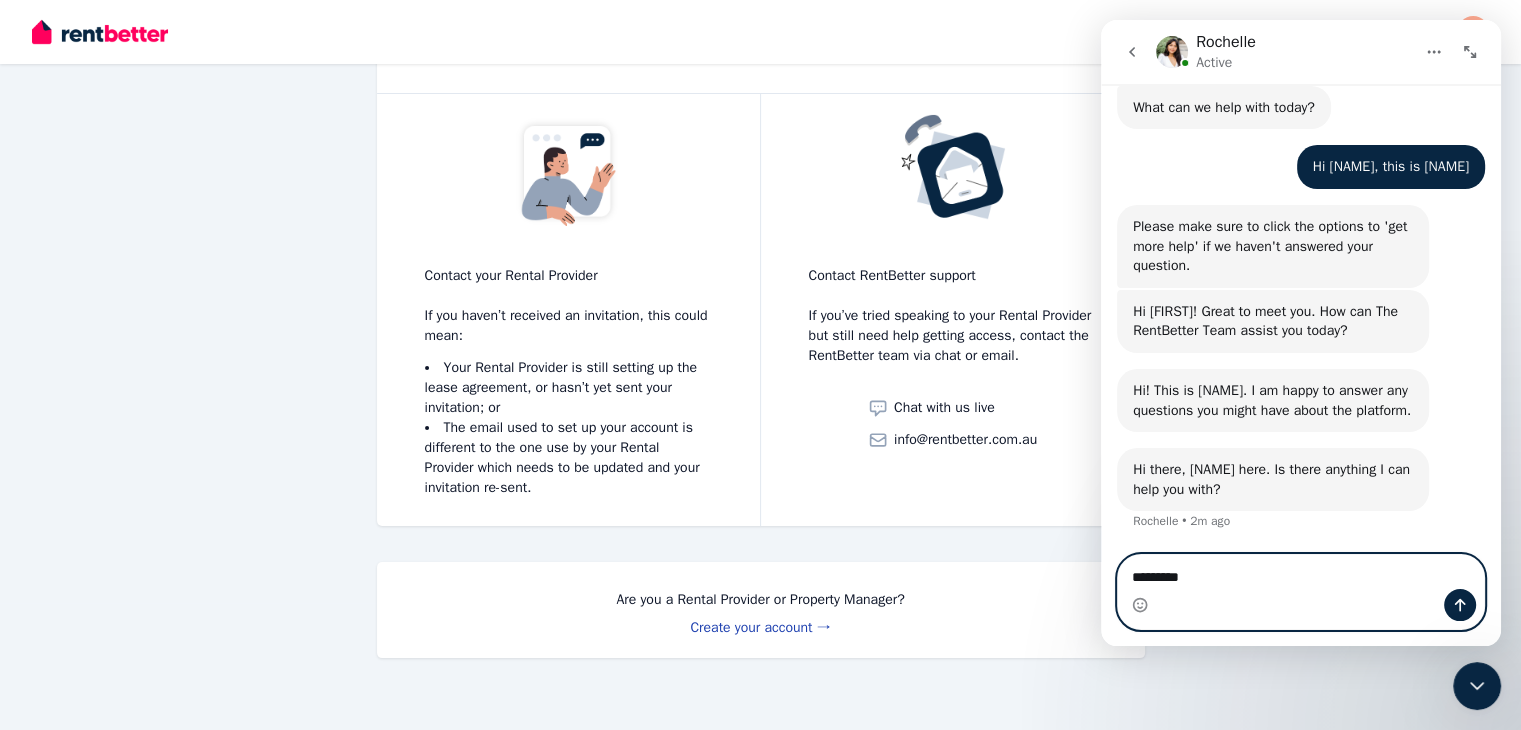 scroll, scrollTop: 183, scrollLeft: 0, axis: vertical 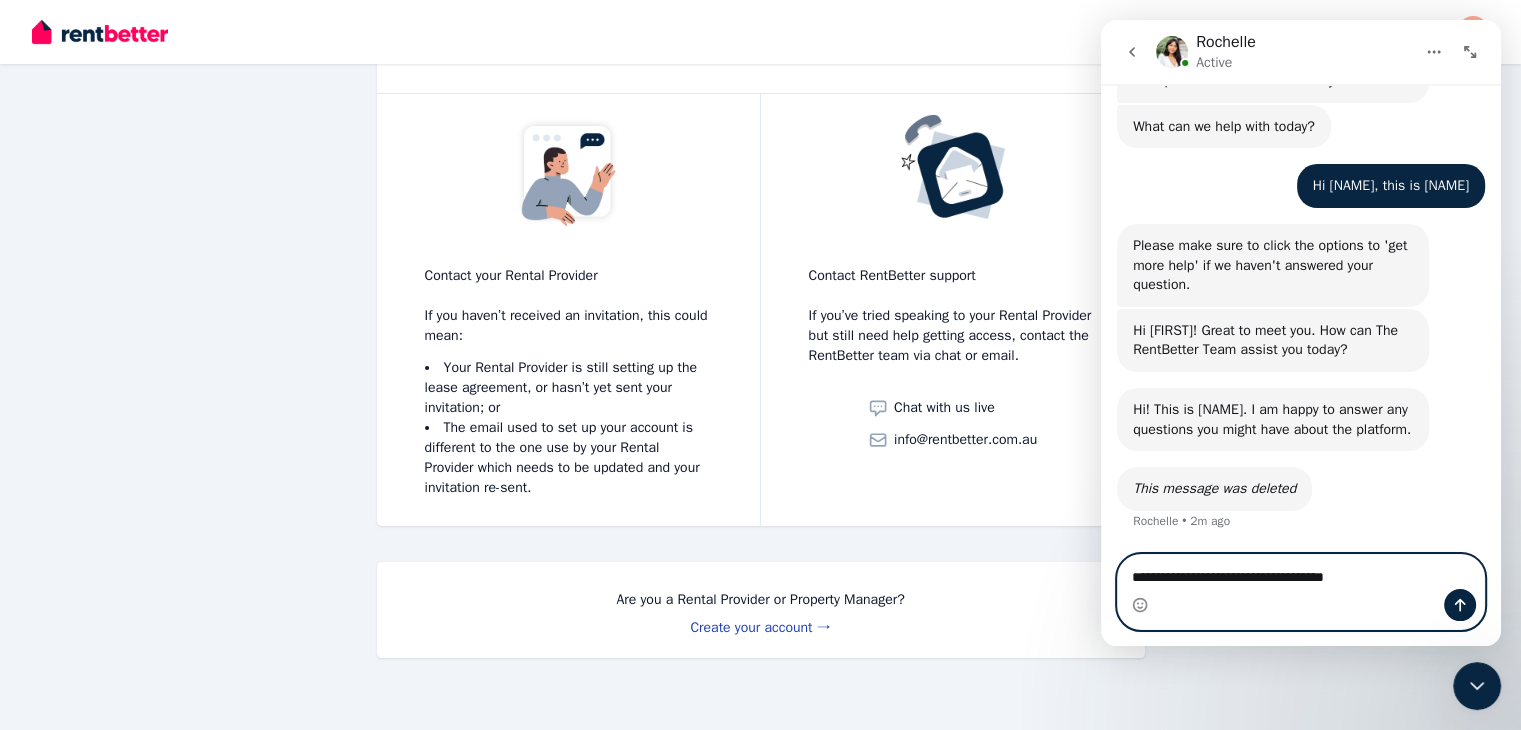 type on "**********" 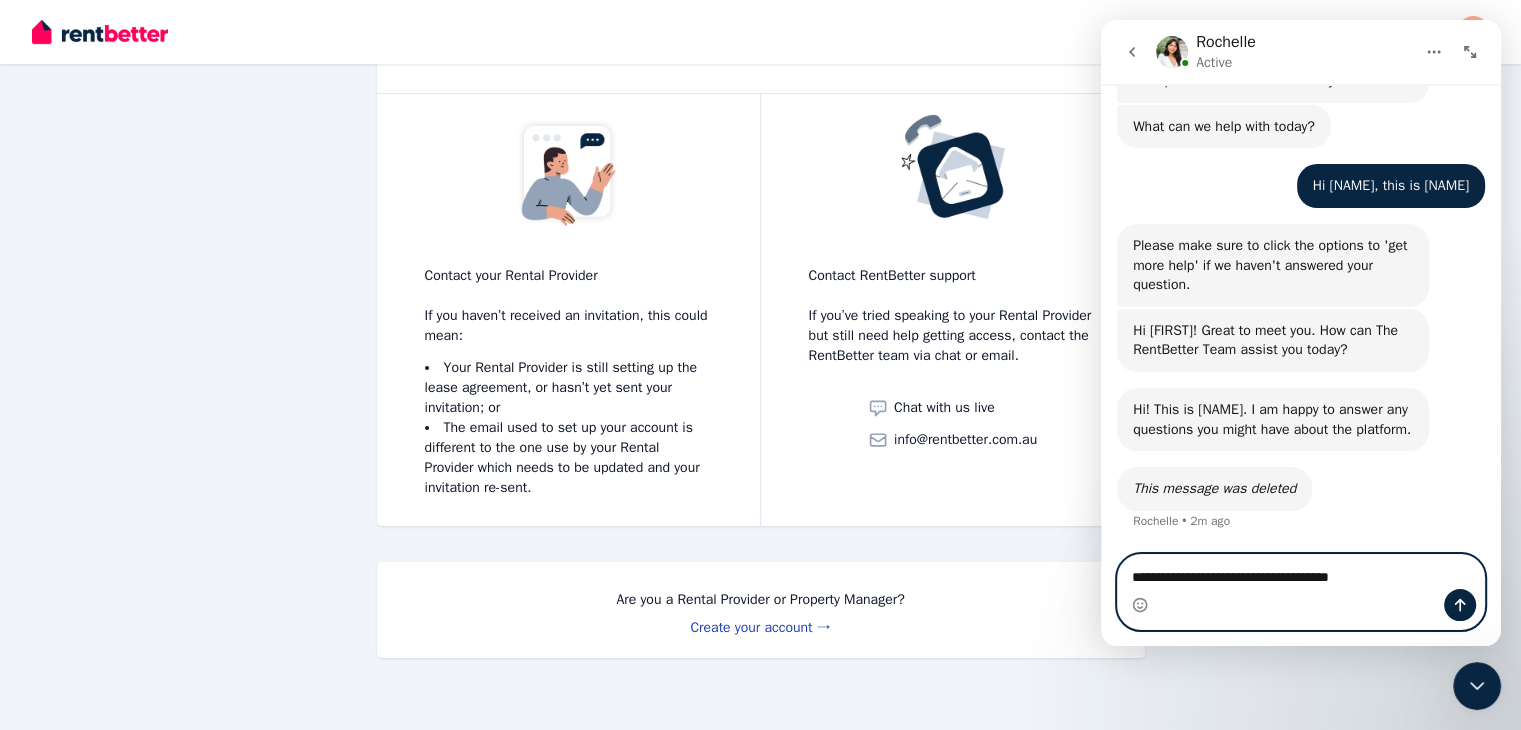 type 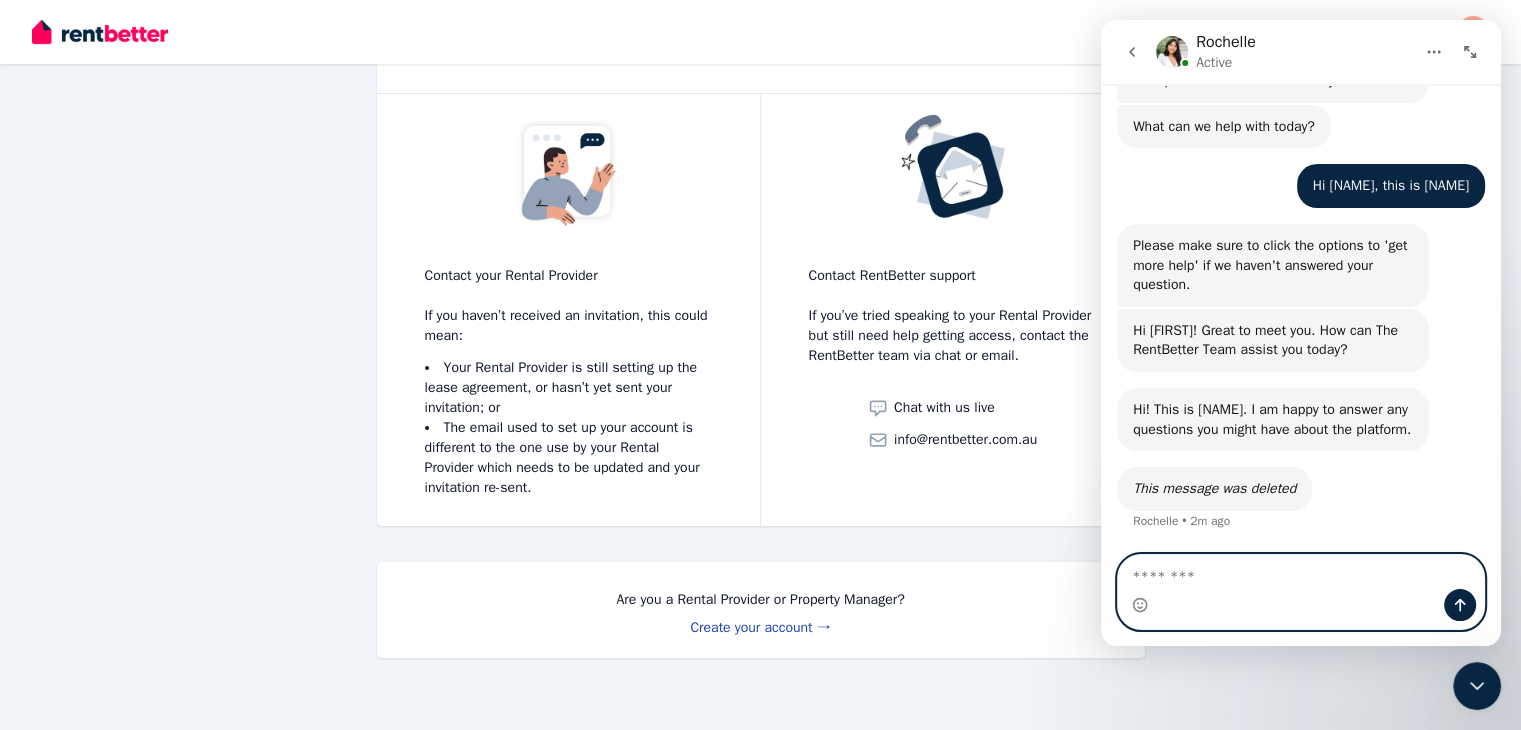 scroll, scrollTop: 243, scrollLeft: 0, axis: vertical 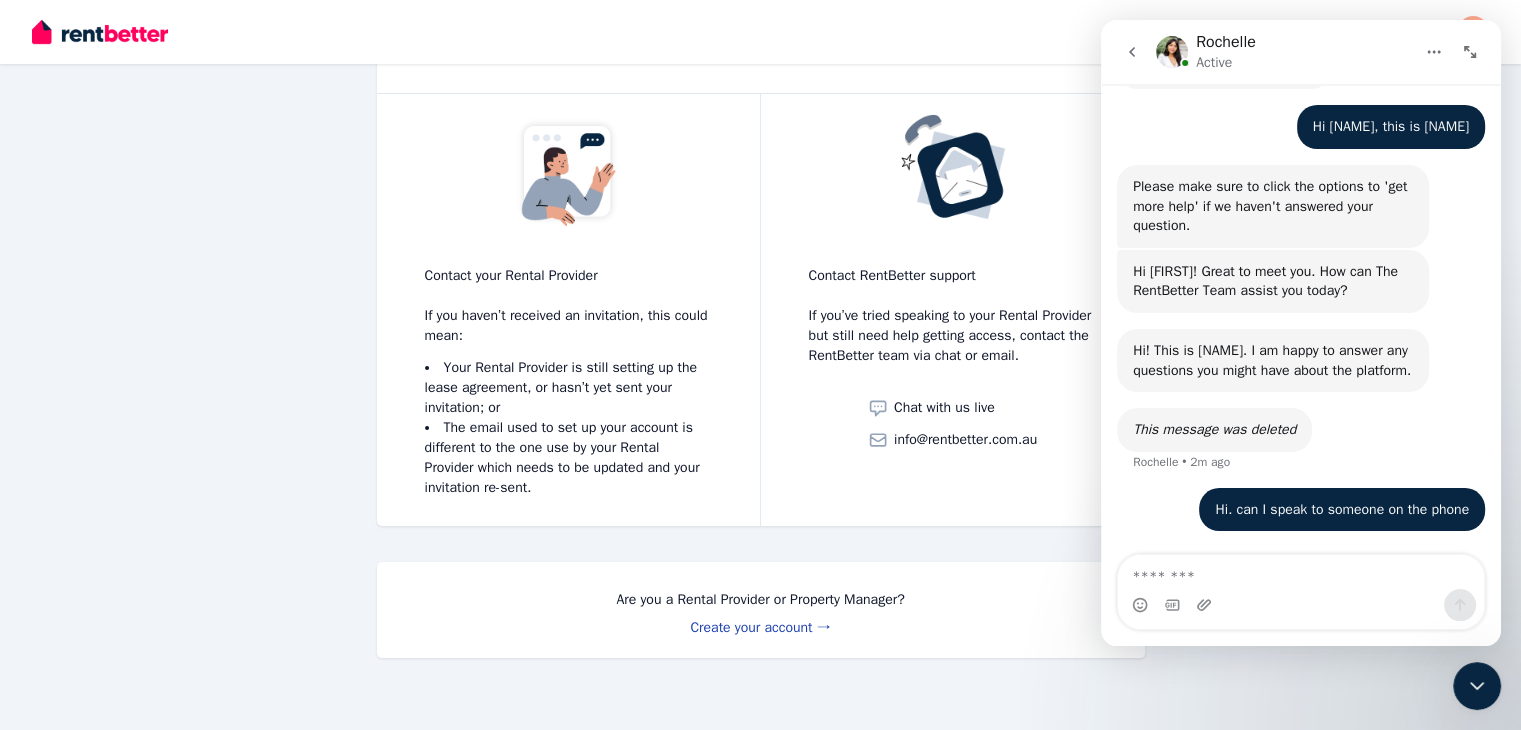 click on "Create your account →" at bounding box center (760, 627) 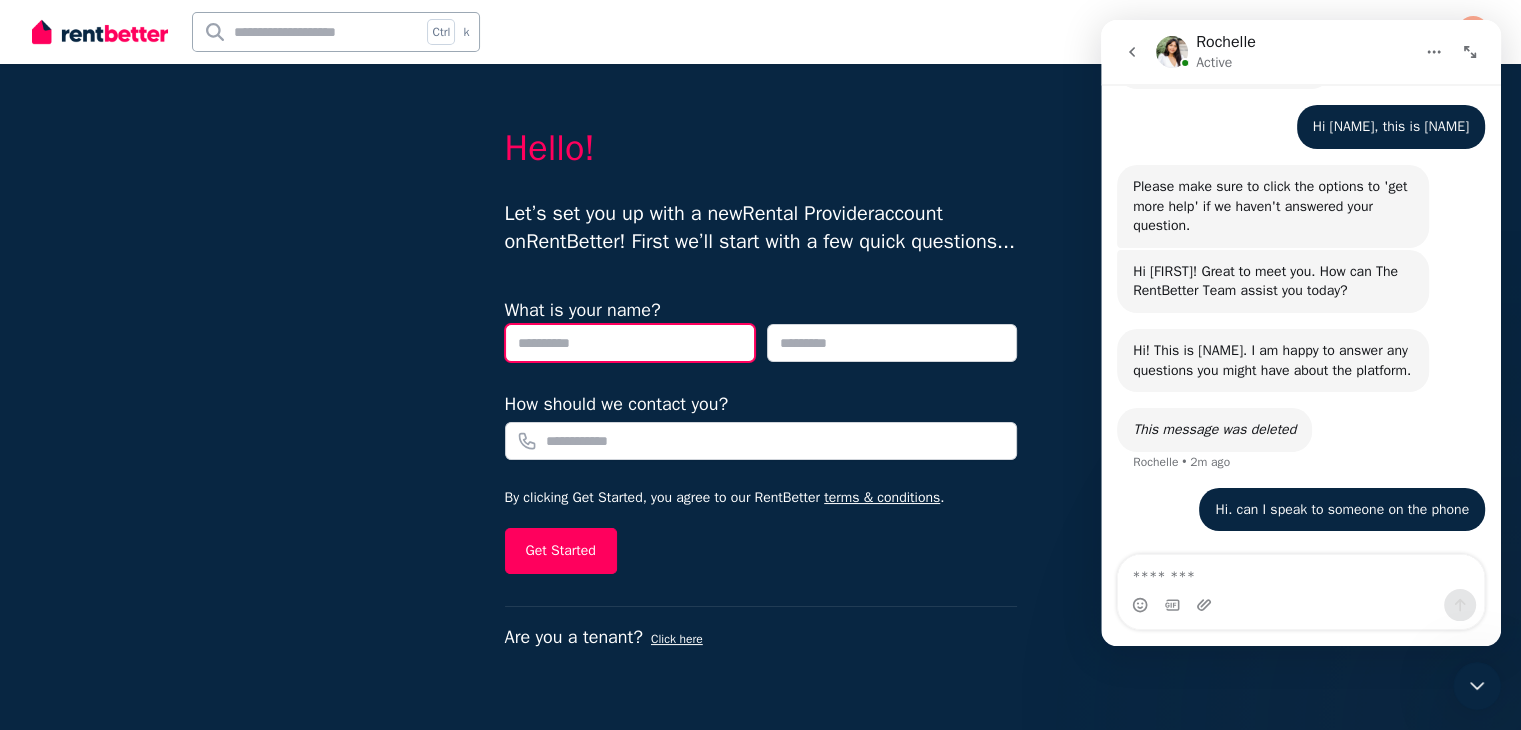 click at bounding box center [630, 343] 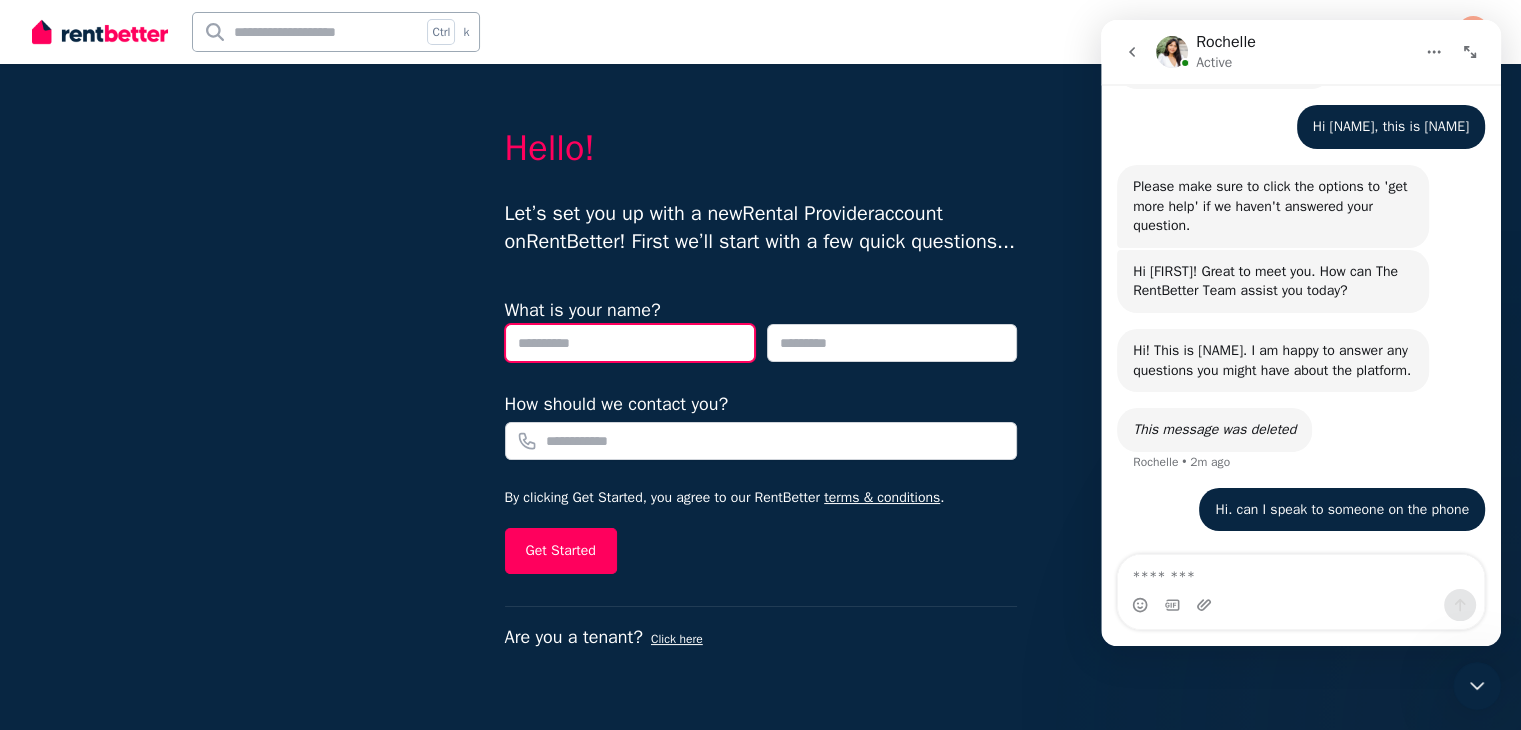 type on "*****" 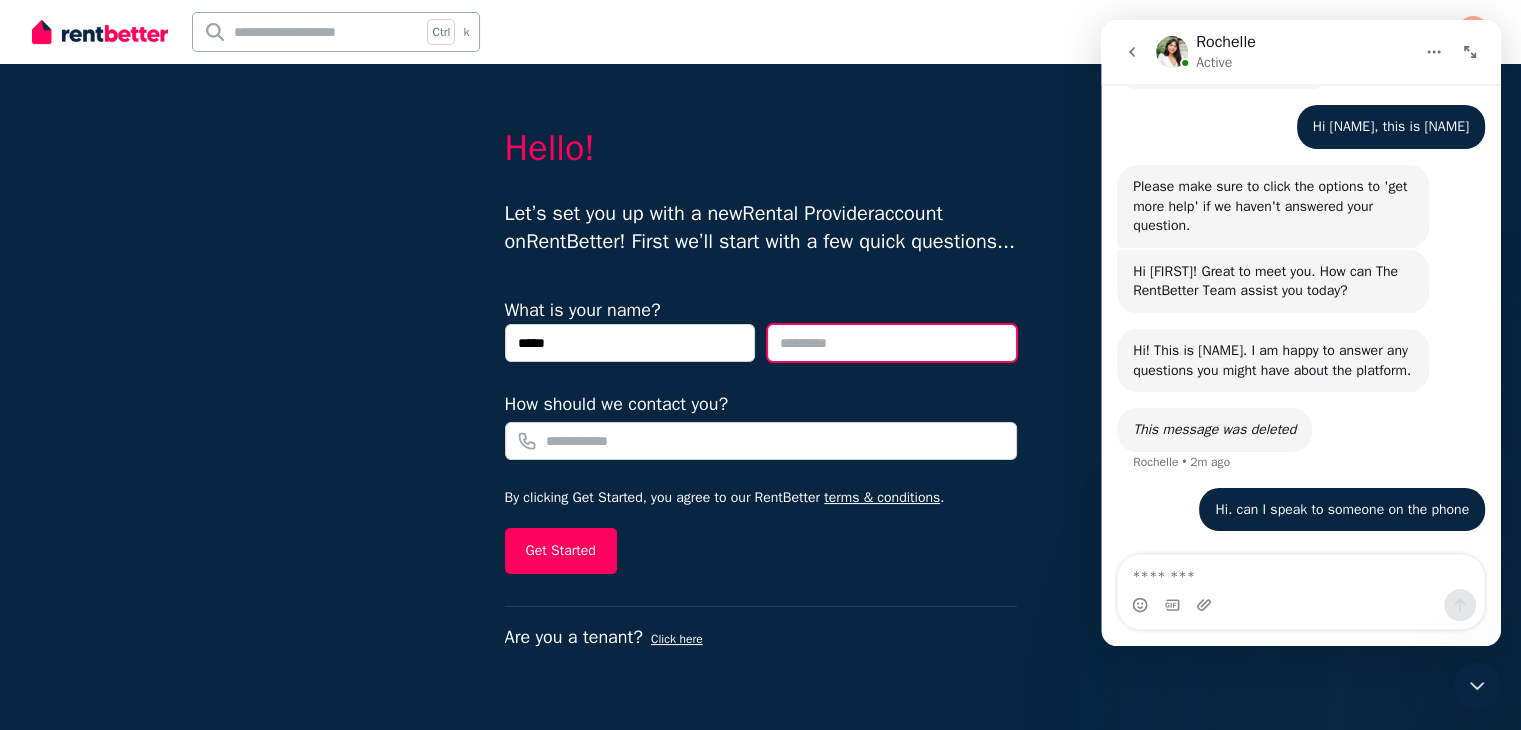 type on "****" 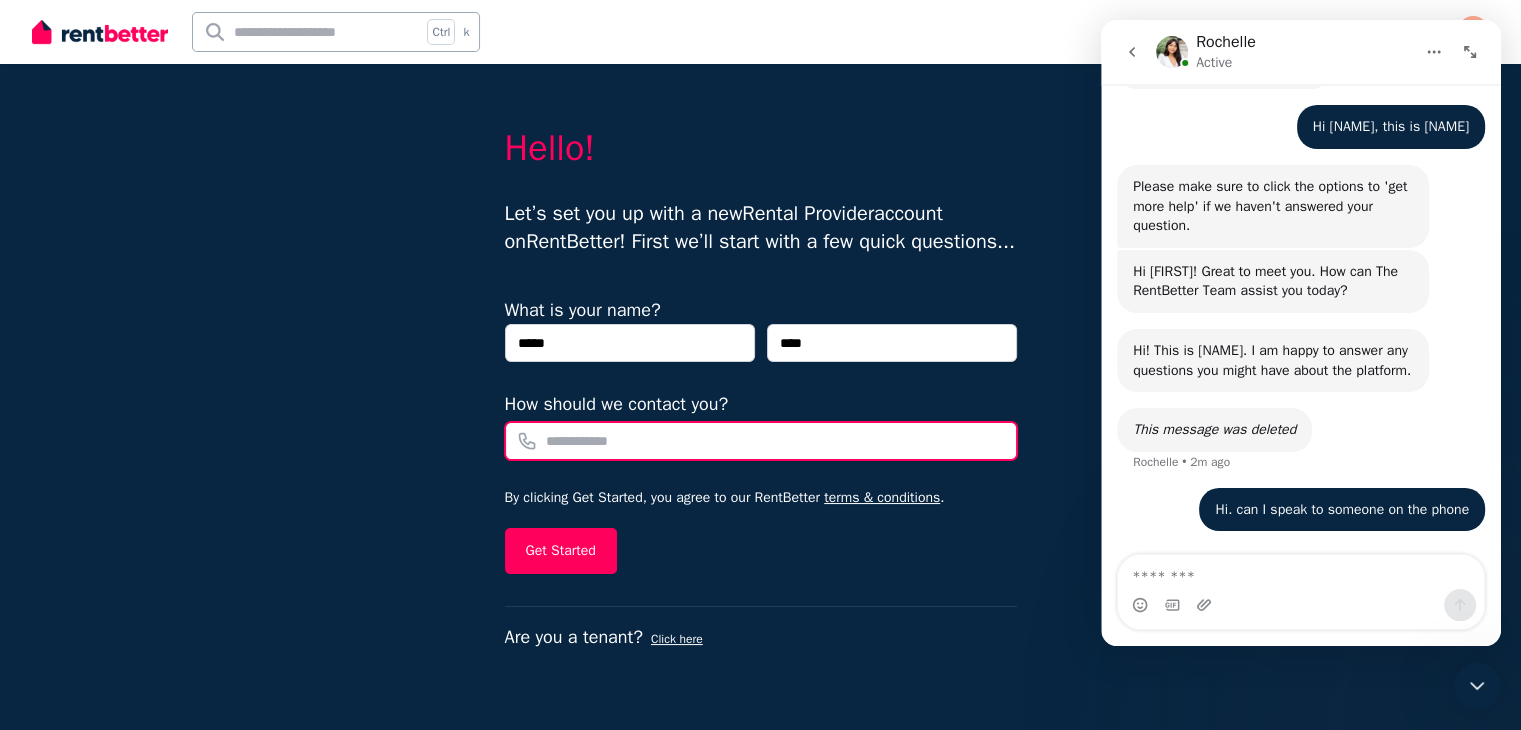 type on "**********" 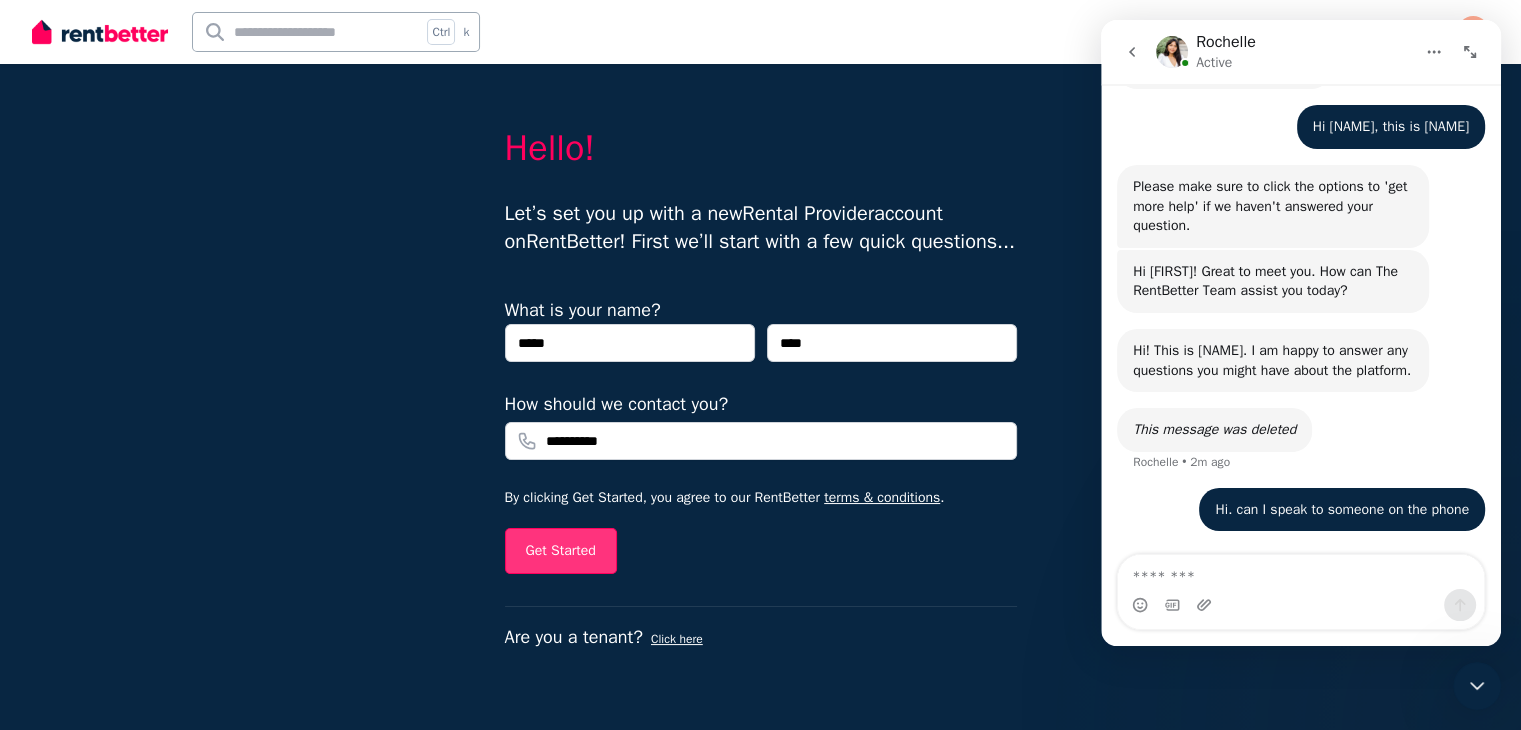 click on "Get Started" at bounding box center [561, 551] 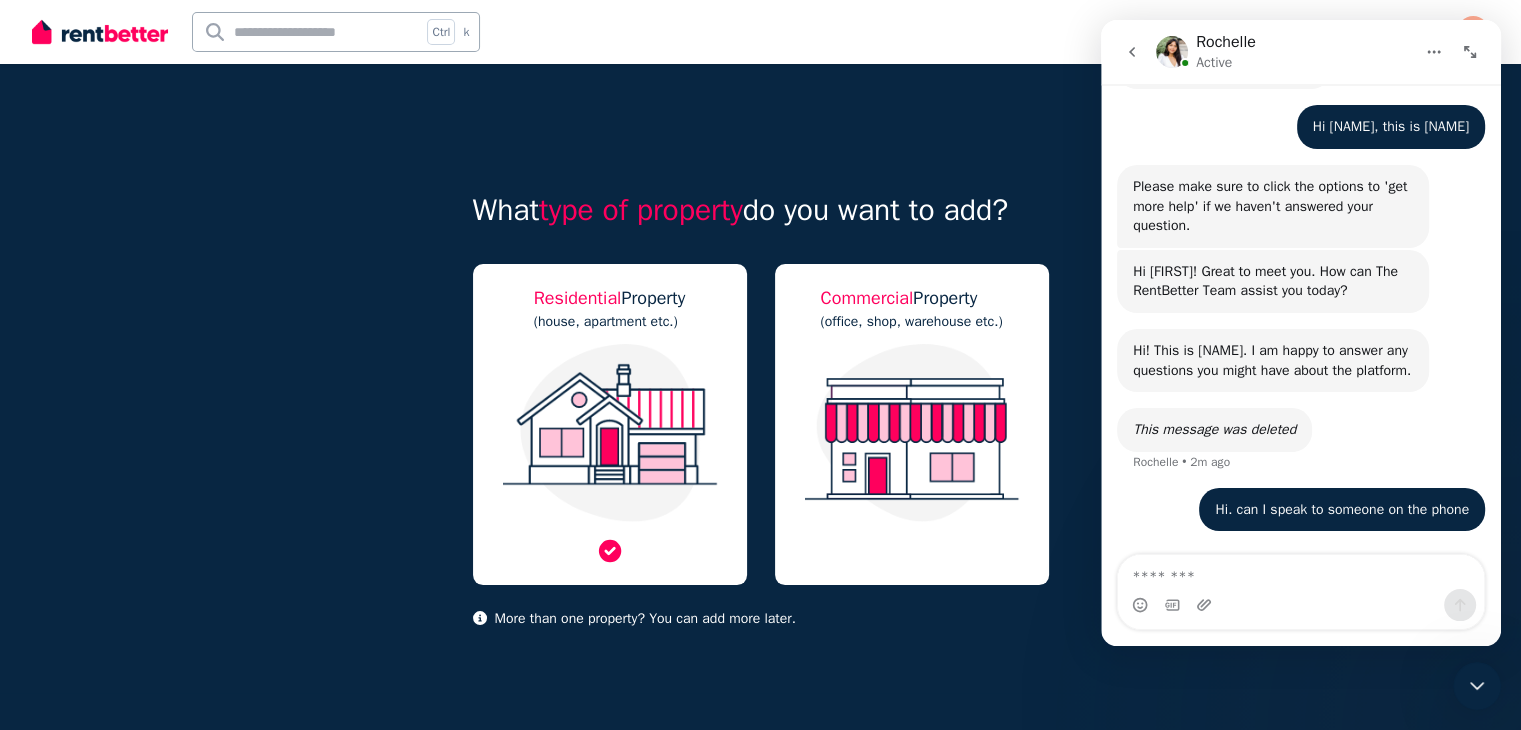 click at bounding box center (610, 433) 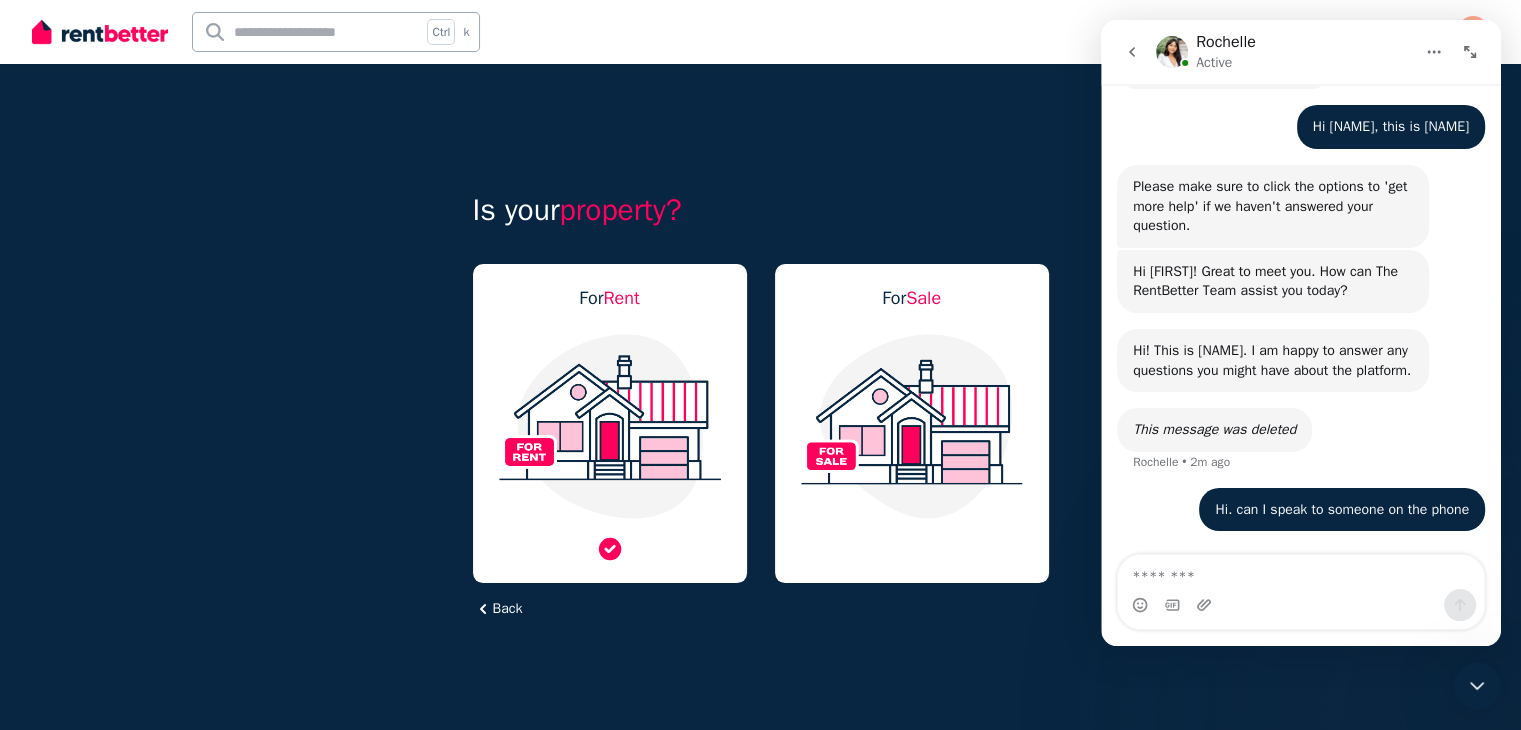 click at bounding box center (610, 426) 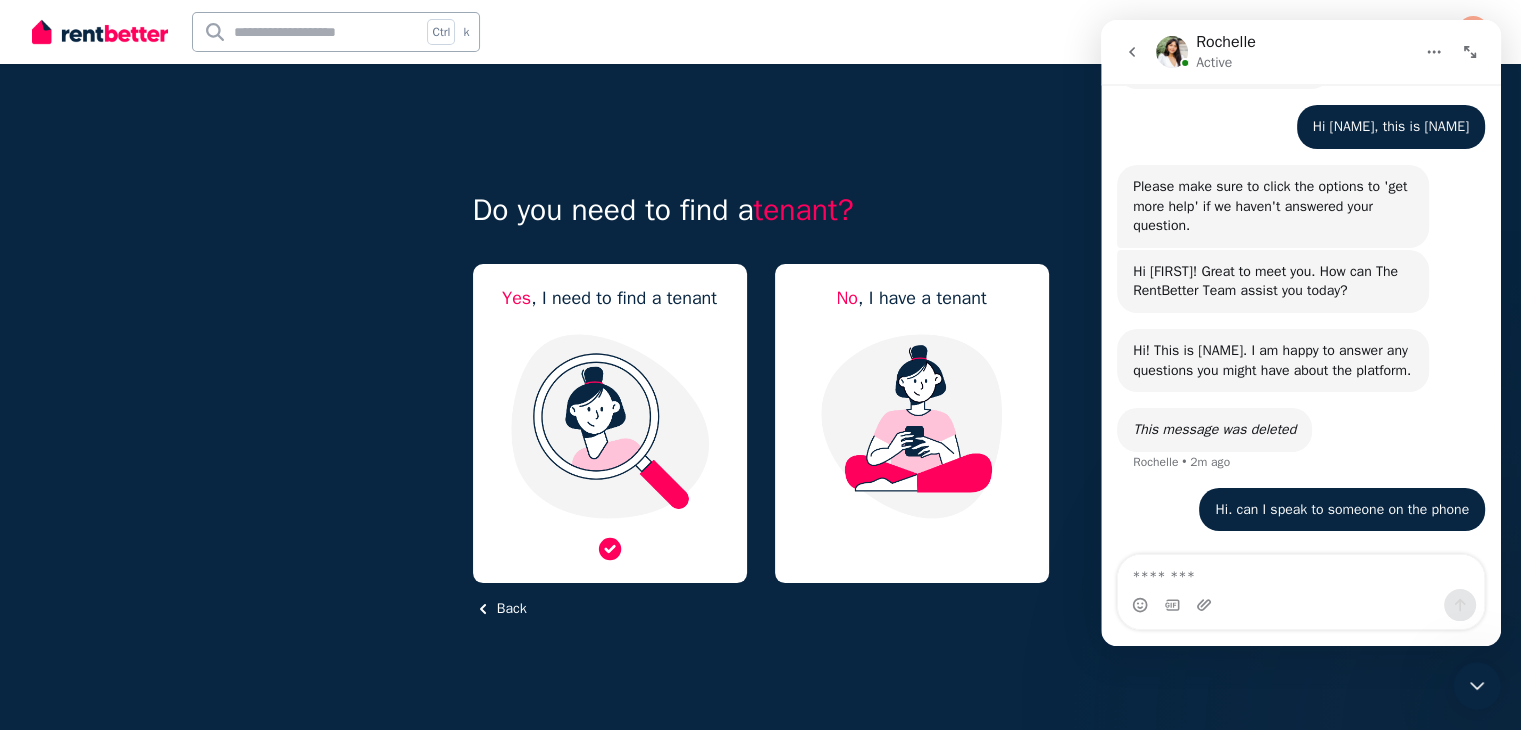 click at bounding box center [610, 426] 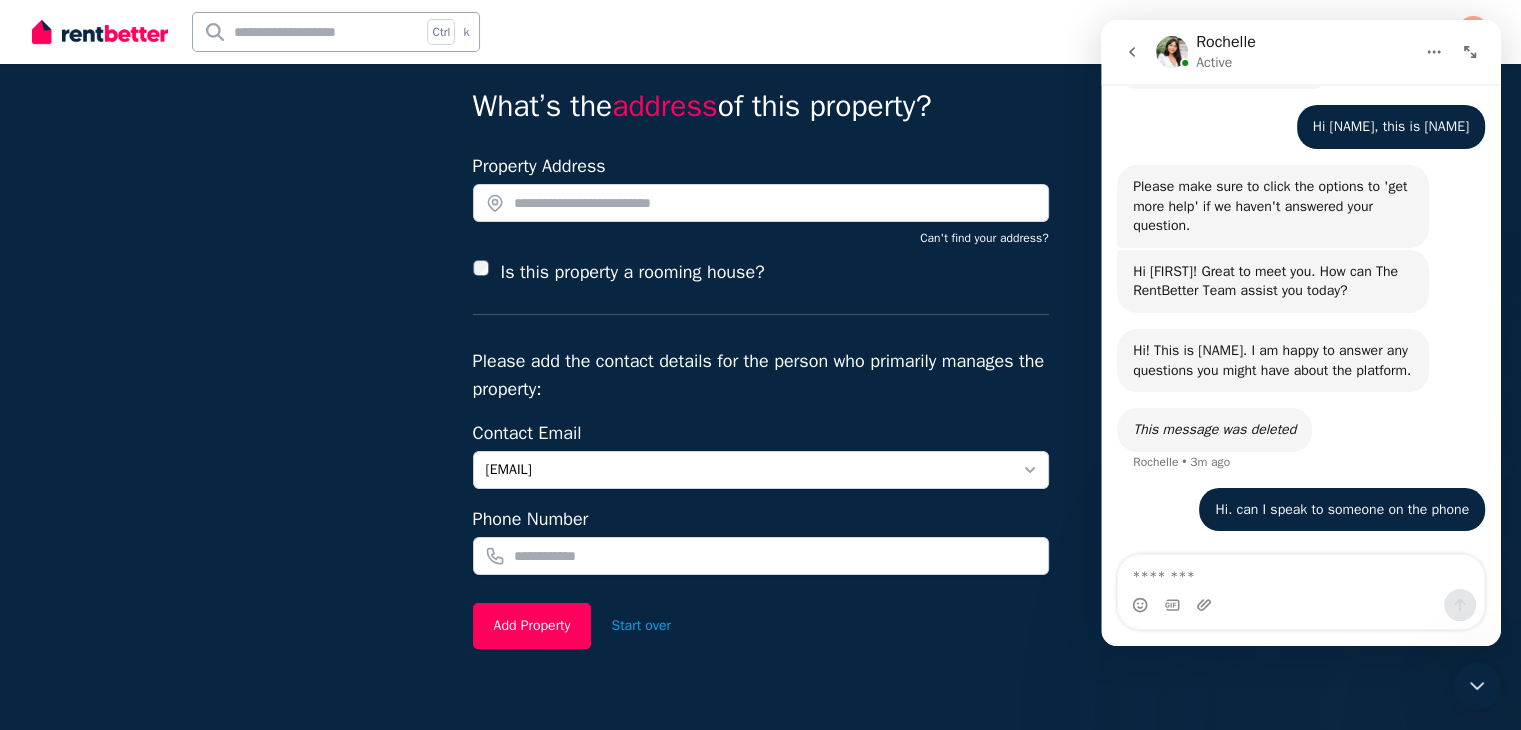 scroll, scrollTop: 54, scrollLeft: 0, axis: vertical 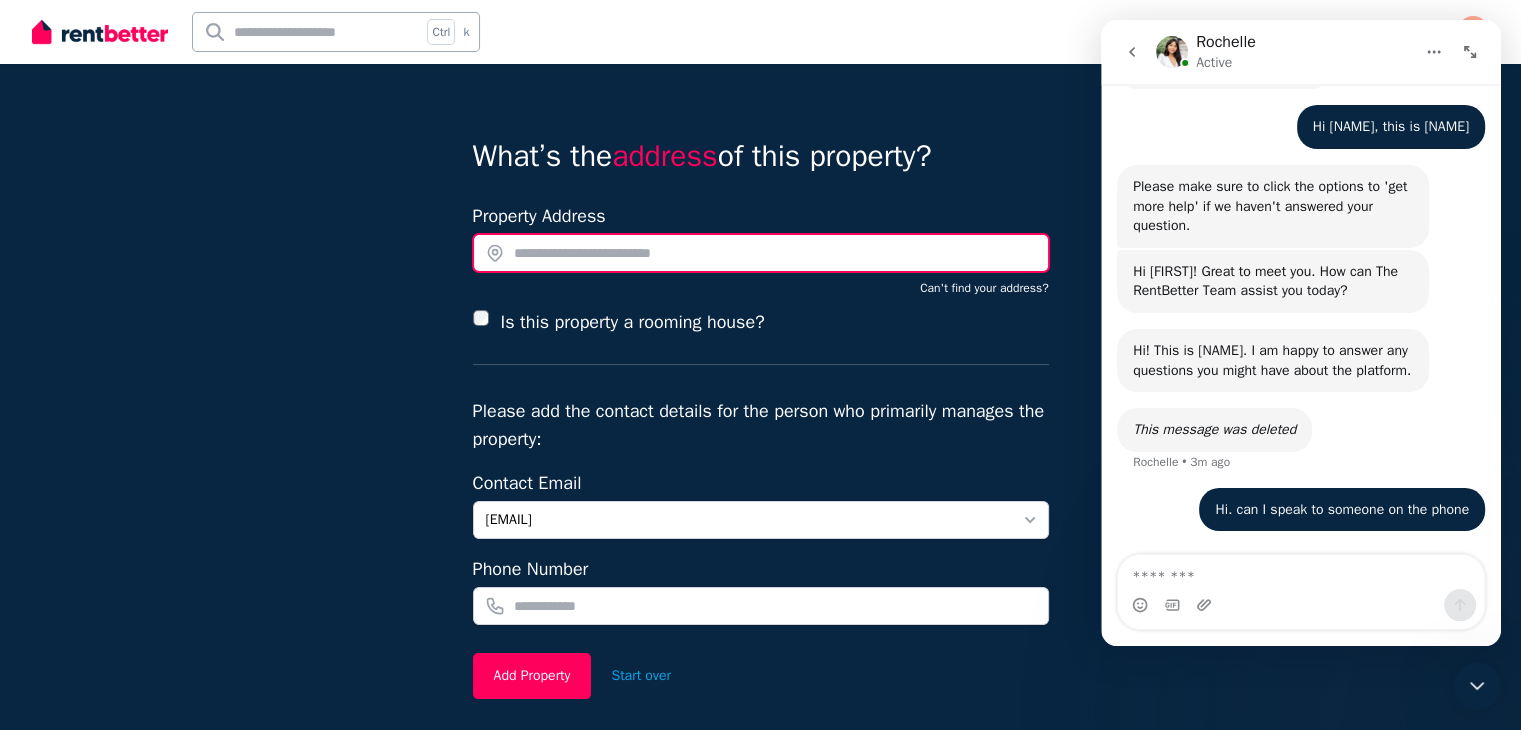 click at bounding box center [761, 253] 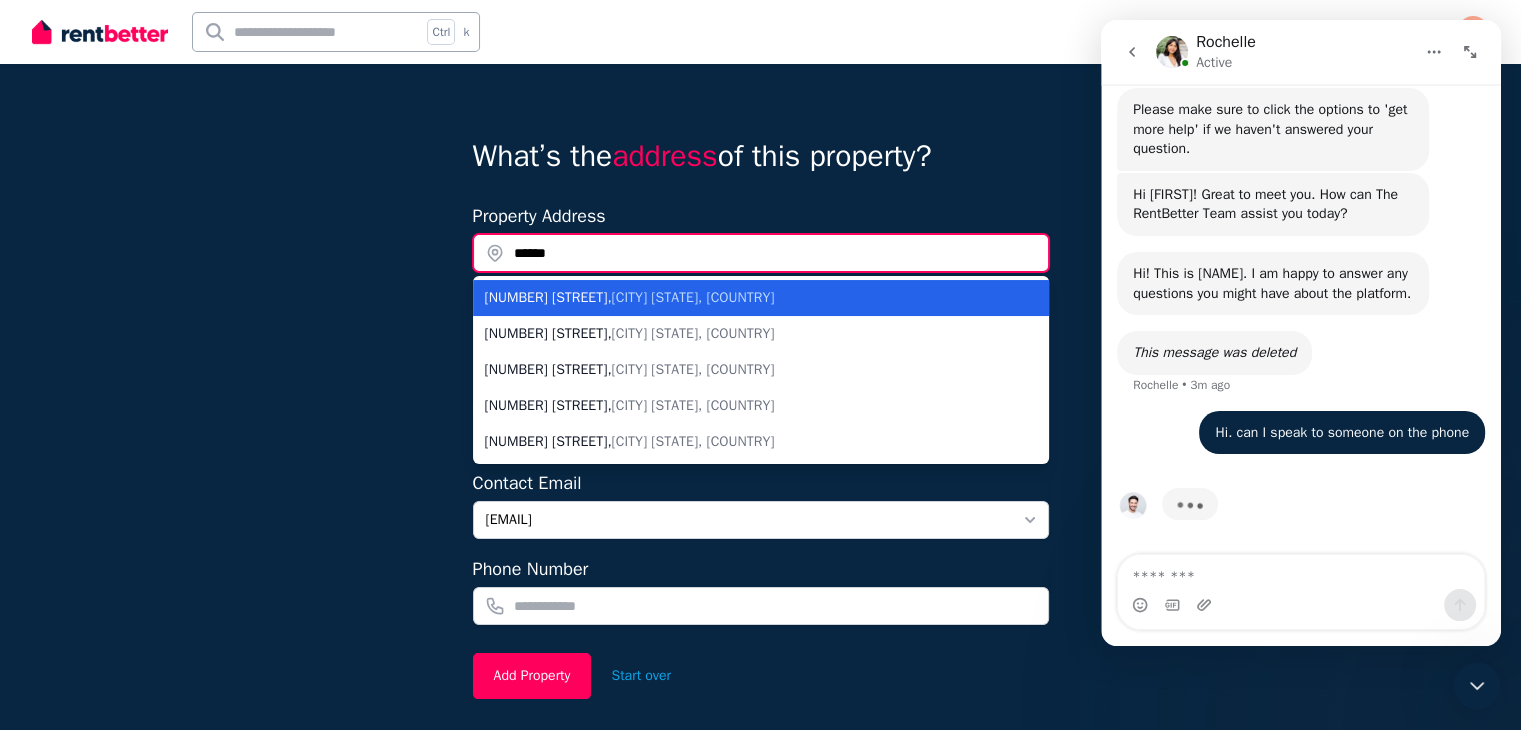 scroll, scrollTop: 320, scrollLeft: 0, axis: vertical 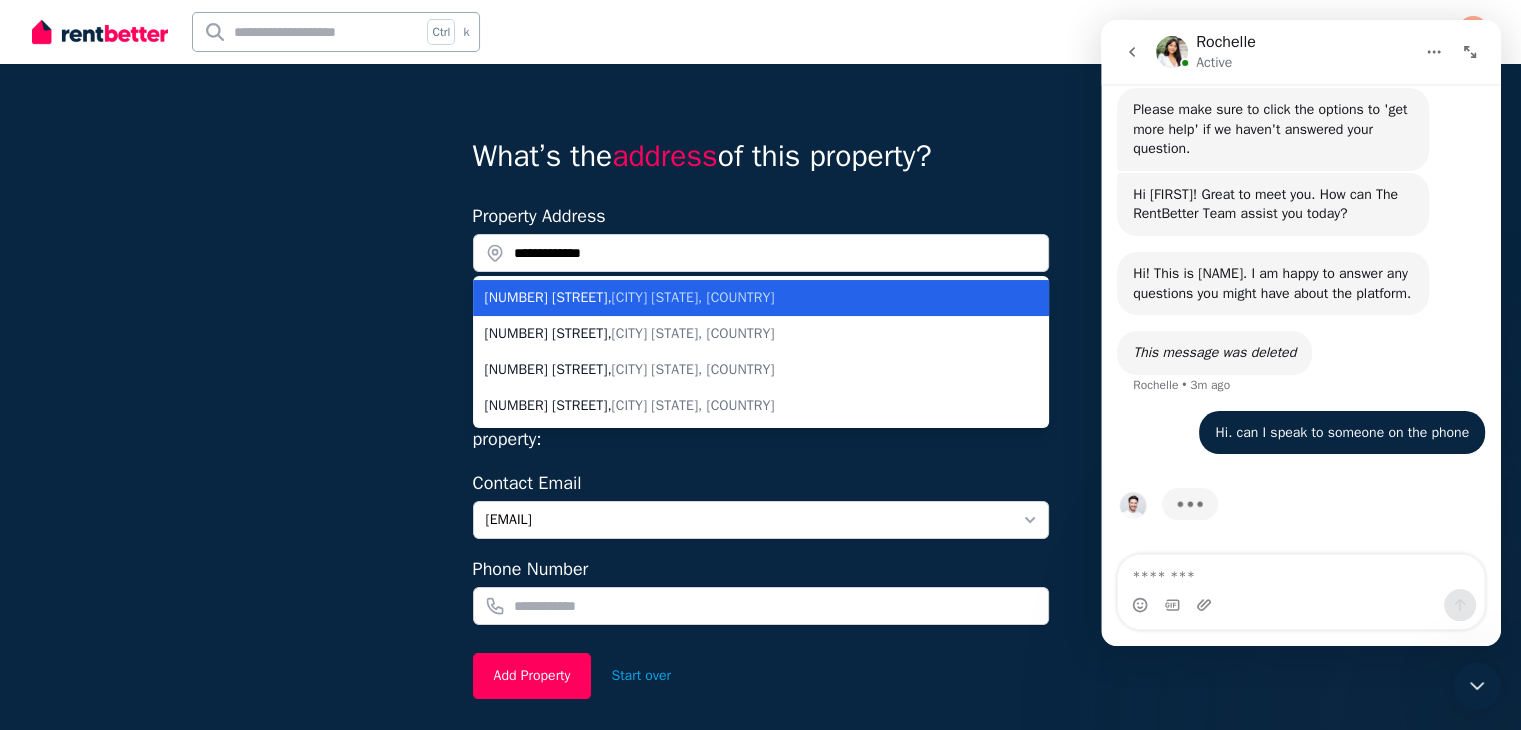 click on "[NUMBER] [STREET] ,  [CITY] [STATE], [COUNTRY]" at bounding box center (749, 298) 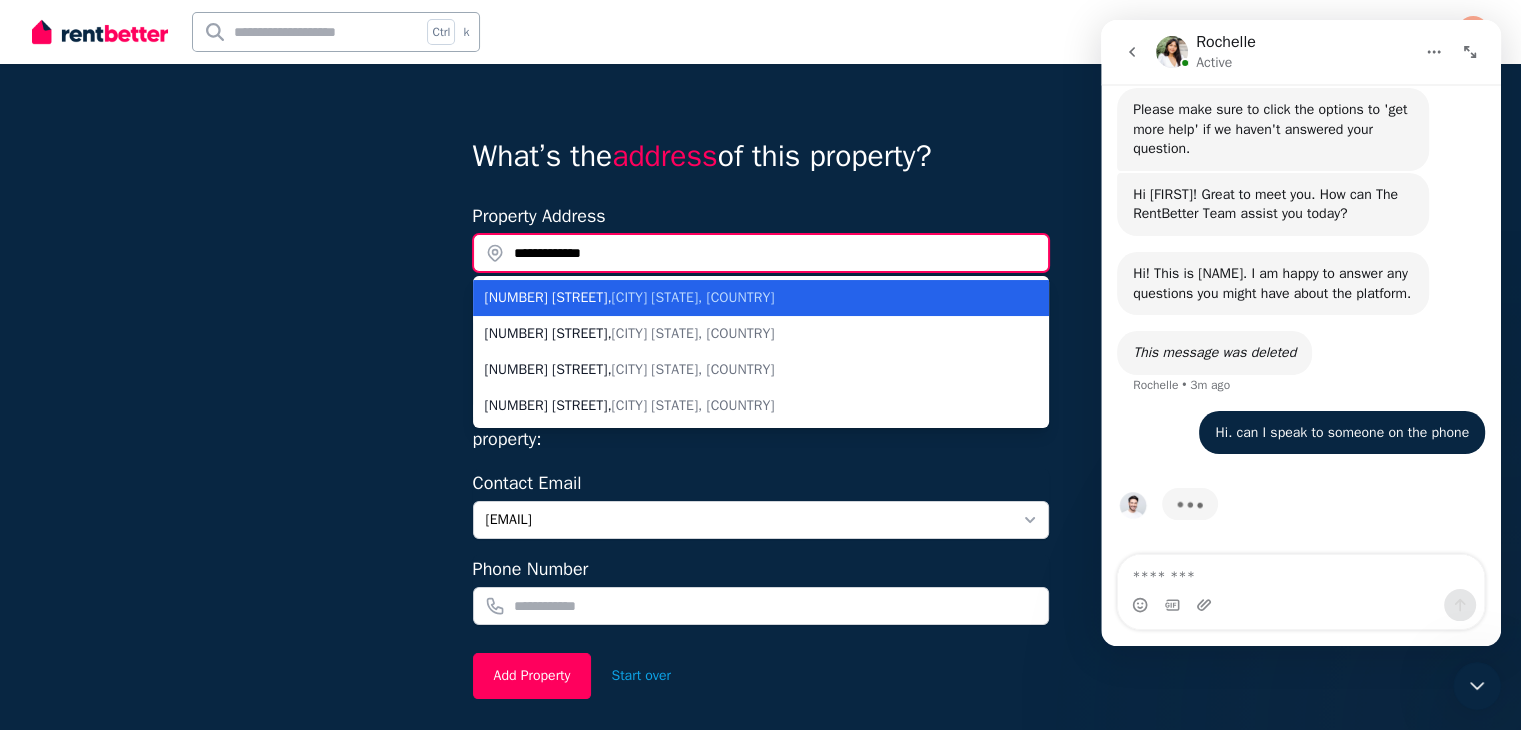 type on "**********" 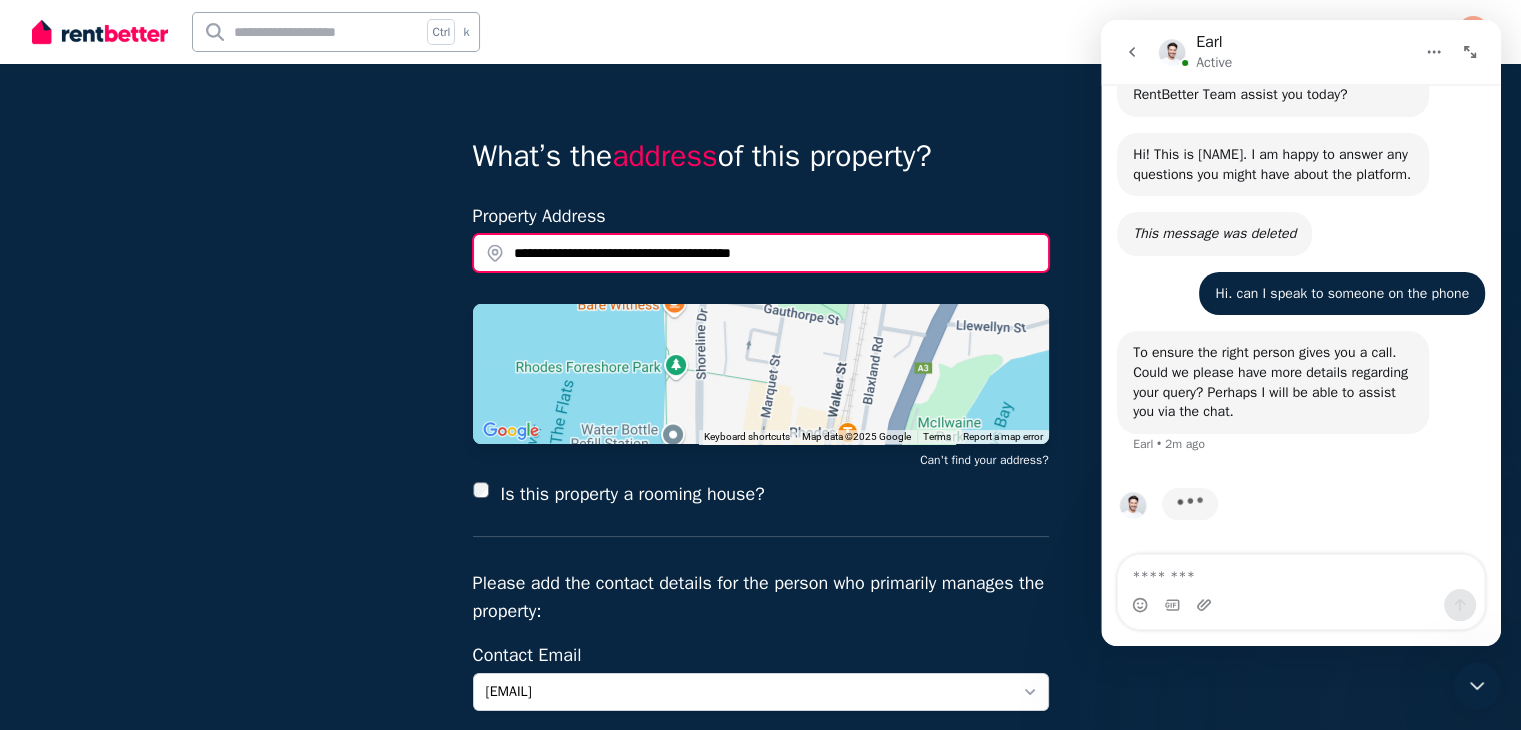scroll, scrollTop: 361, scrollLeft: 0, axis: vertical 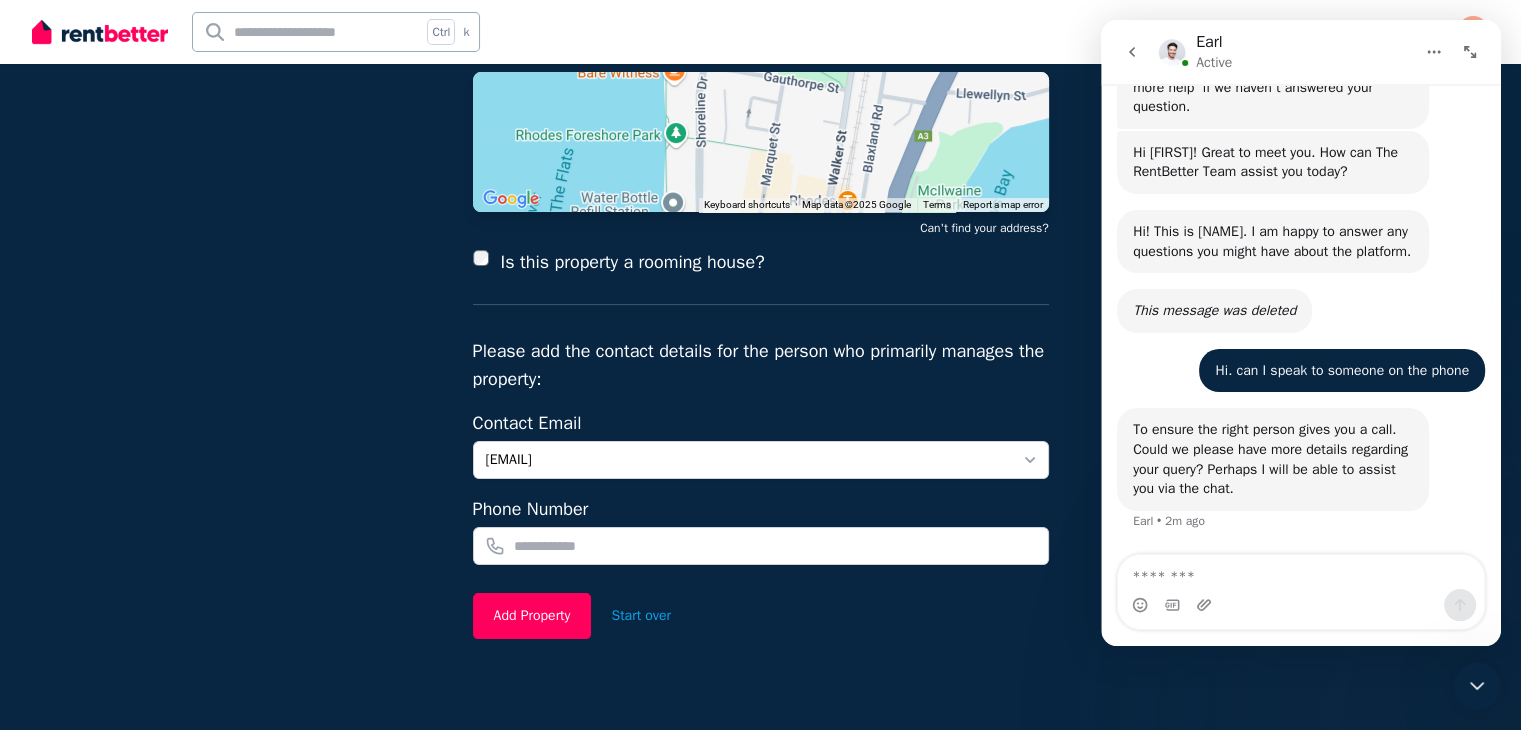 drag, startPoint x: 1531, startPoint y: 294, endPoint x: 391, endPoint y: 445, distance: 1149.9569 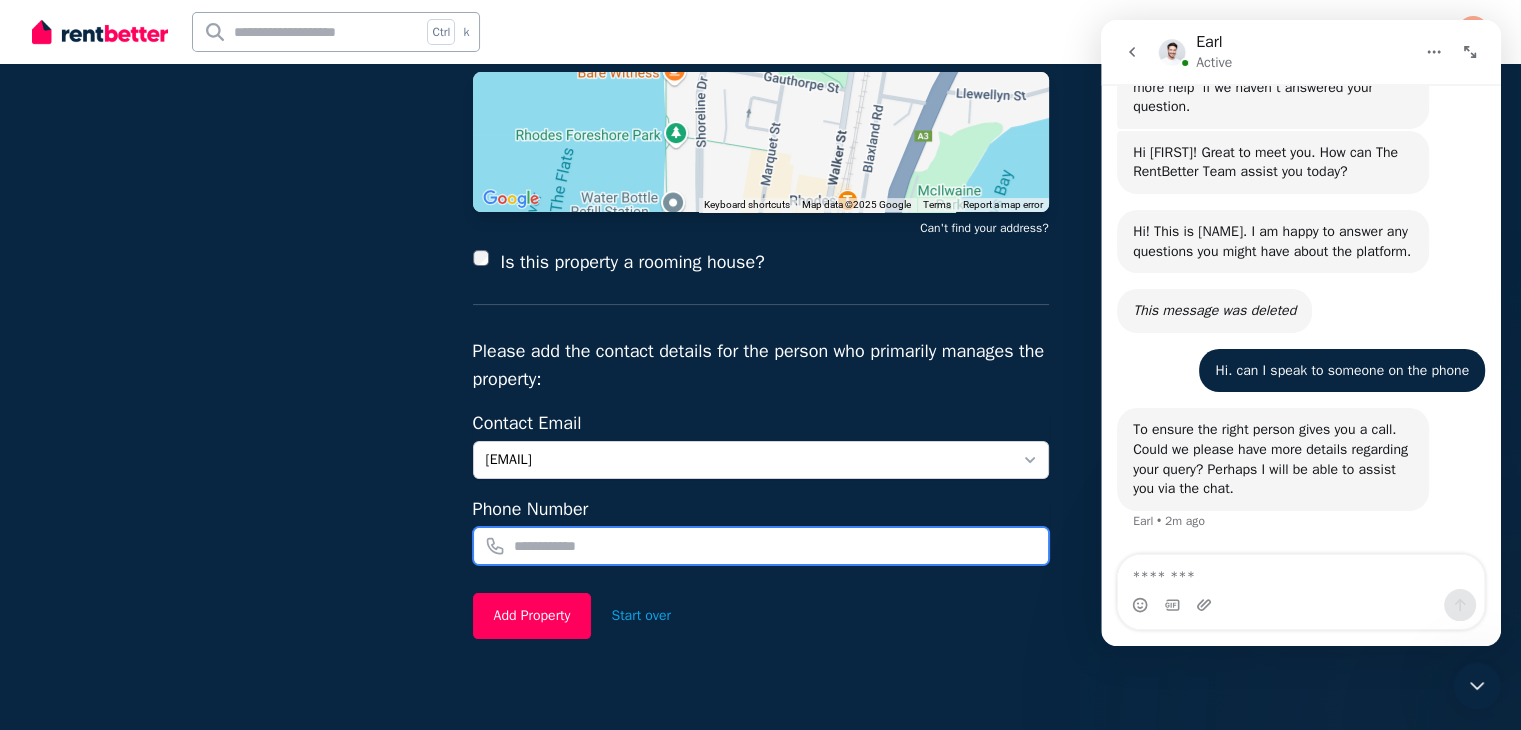 click at bounding box center [761, 546] 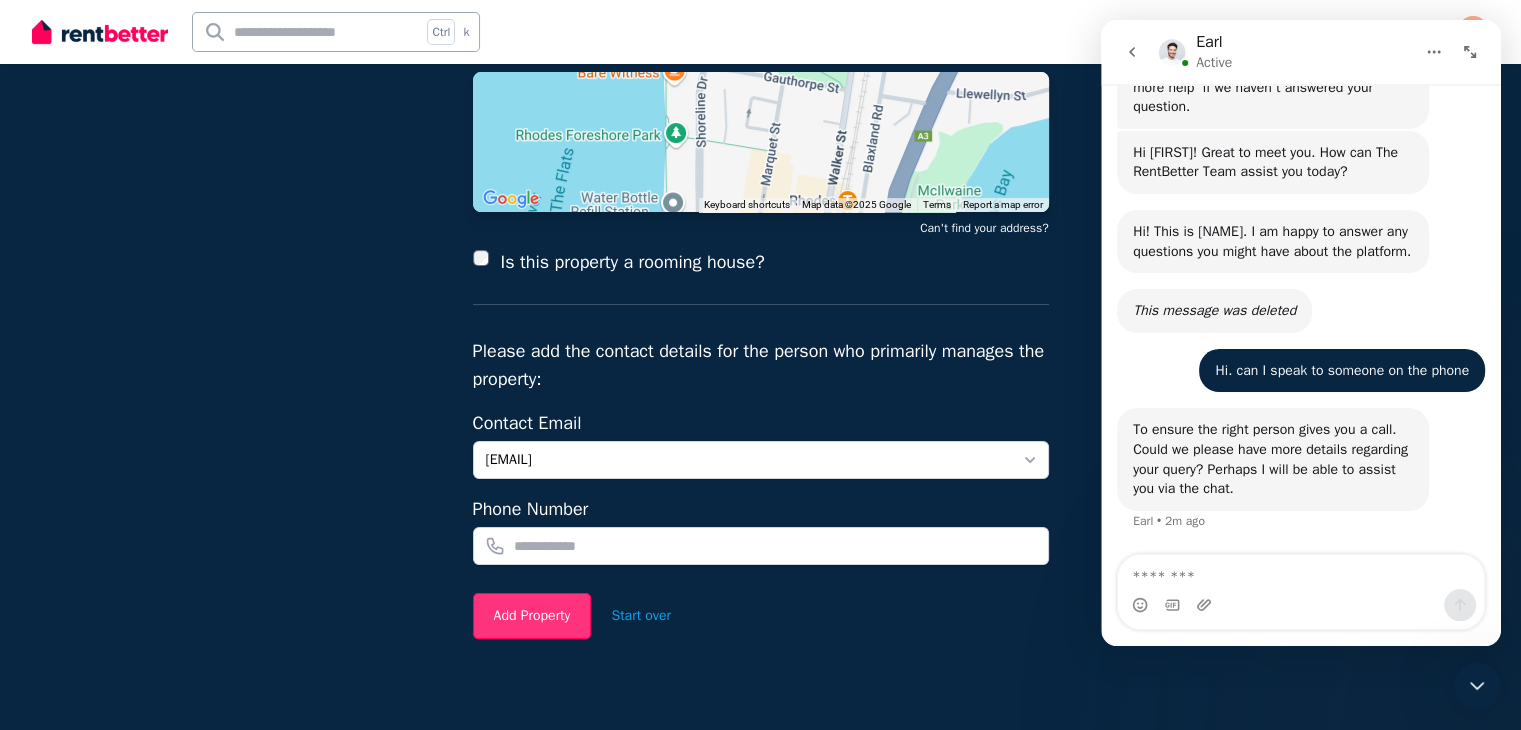 click on "Add Property" at bounding box center (532, 616) 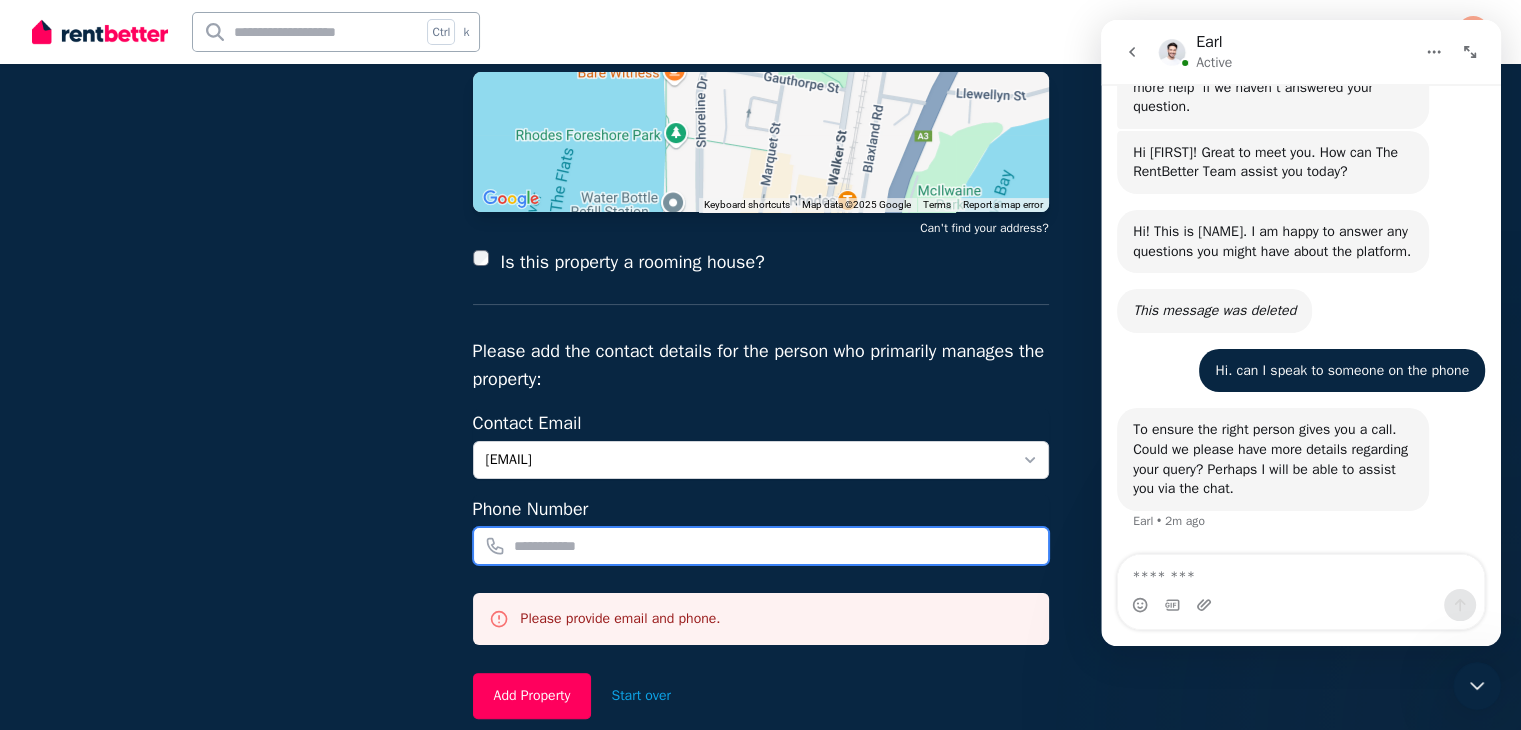 click at bounding box center (761, 546) 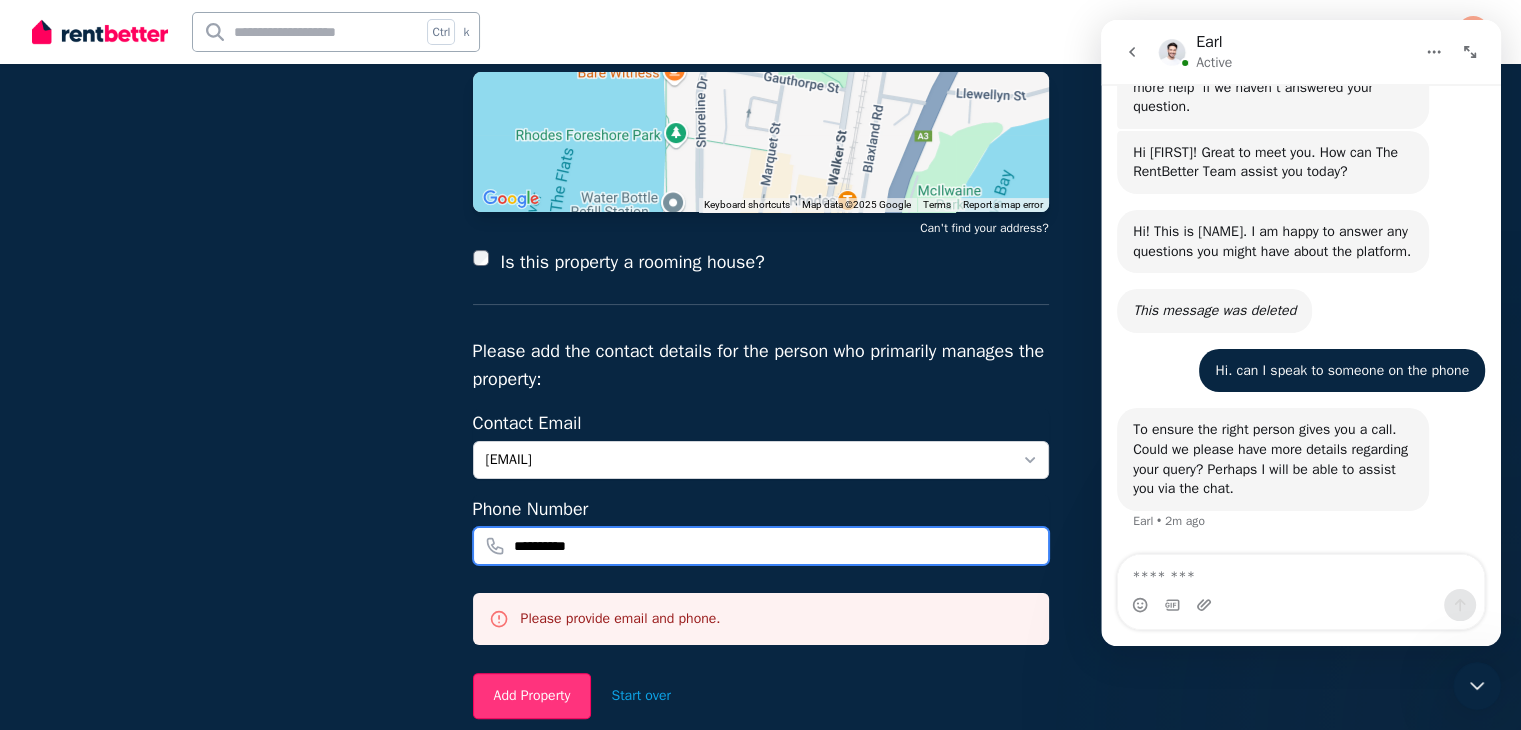 type on "**********" 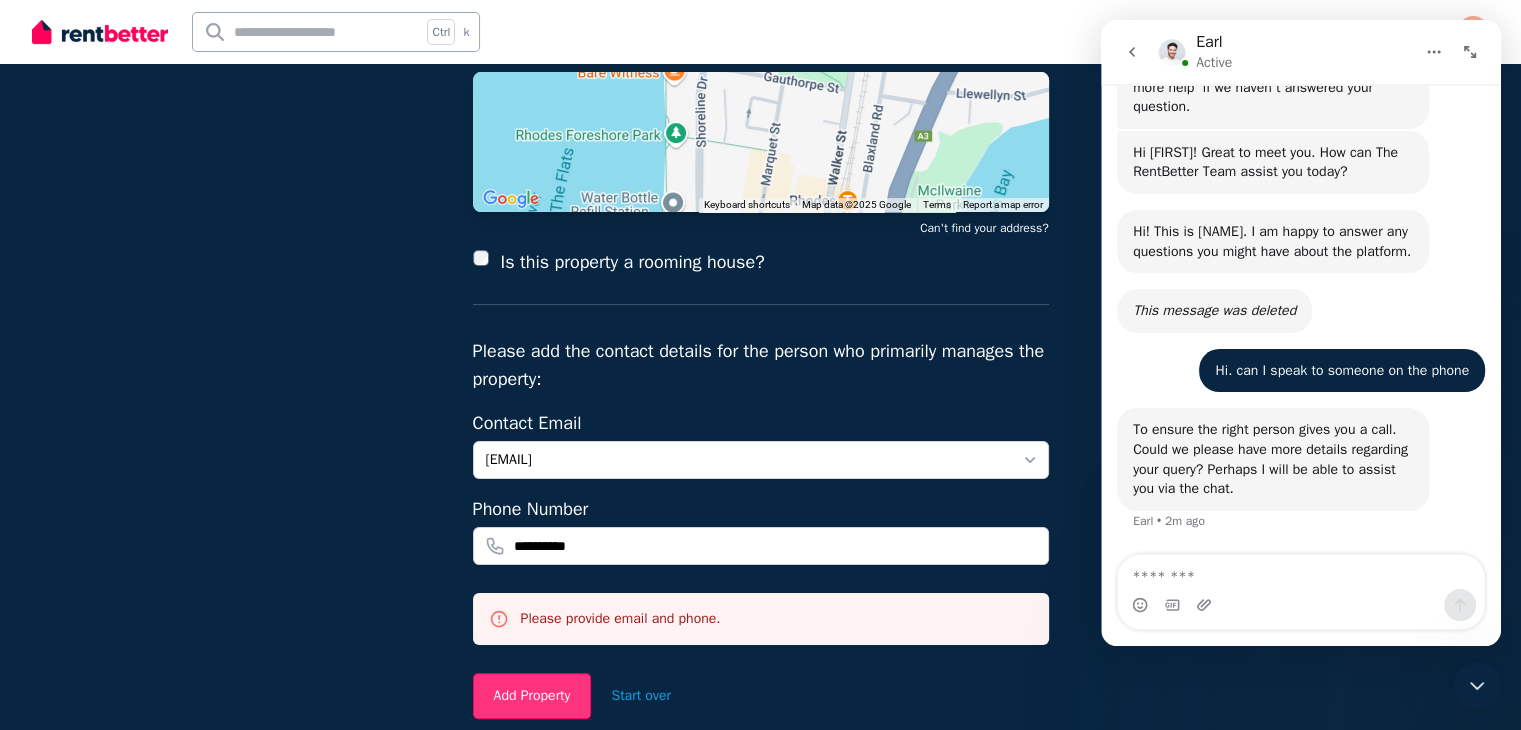 click on "Add Property" at bounding box center [532, 696] 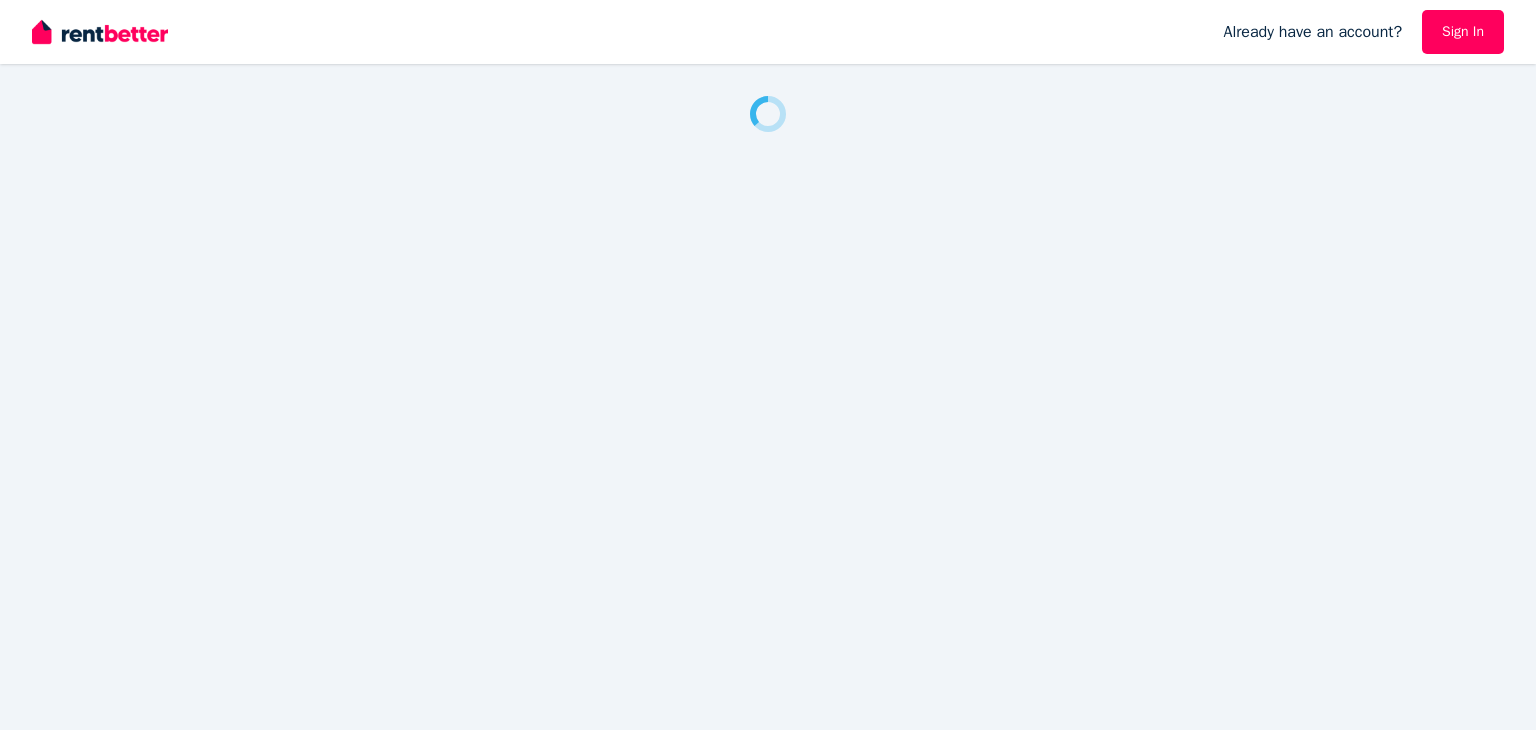 scroll, scrollTop: 0, scrollLeft: 0, axis: both 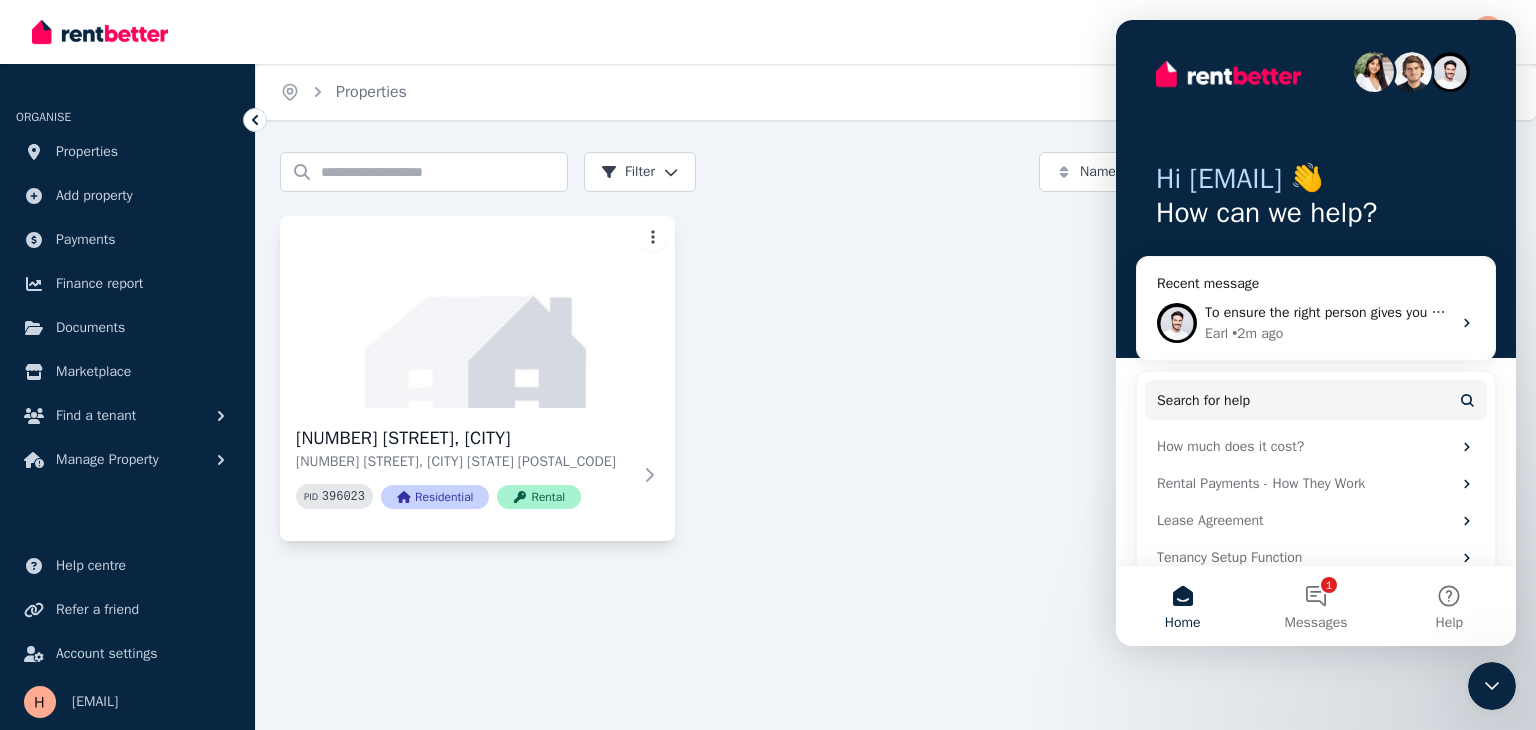 click on "Open main menu Inbox Open user menu ORGANISE Properties Add property Payments Finance report Documents Marketplace Find a tenant Manage Property Help centre Refer a friend Account settings Your profile [EMAIL] Home Properties Help Search properties Filter Name (A-Z) Add Property [NUMBER] [STREET], [CITY] [NUMBER] [STREET], [CITY] [STATE] [POSTAL_CODE] PID   [NUMBER] Residential Rental" at bounding box center (768, 365) 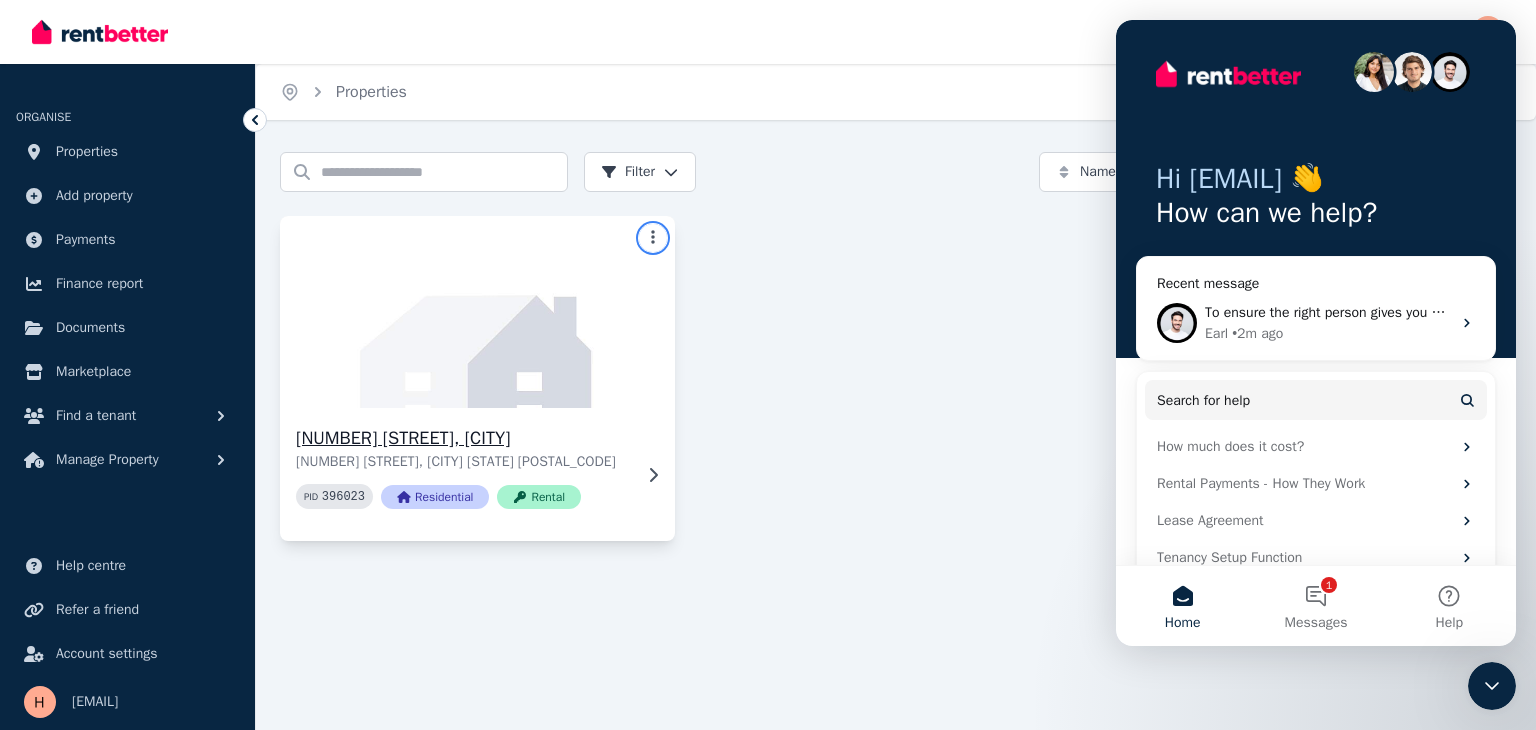 click on "Open main menu Inbox Open user menu ORGANISE Properties Add property Payments Finance report Documents Marketplace Find a tenant Manage Property Help centre Refer a friend Account settings Your profile haowang629@gmail.com Home Properties Help Search properties Filter Name (A-Z) Add Property 10-16 Marquet St, Rhodes 10-16 Marquet St, Rhodes NSW 2138 PID   396023 Residential Rental" at bounding box center [768, 365] 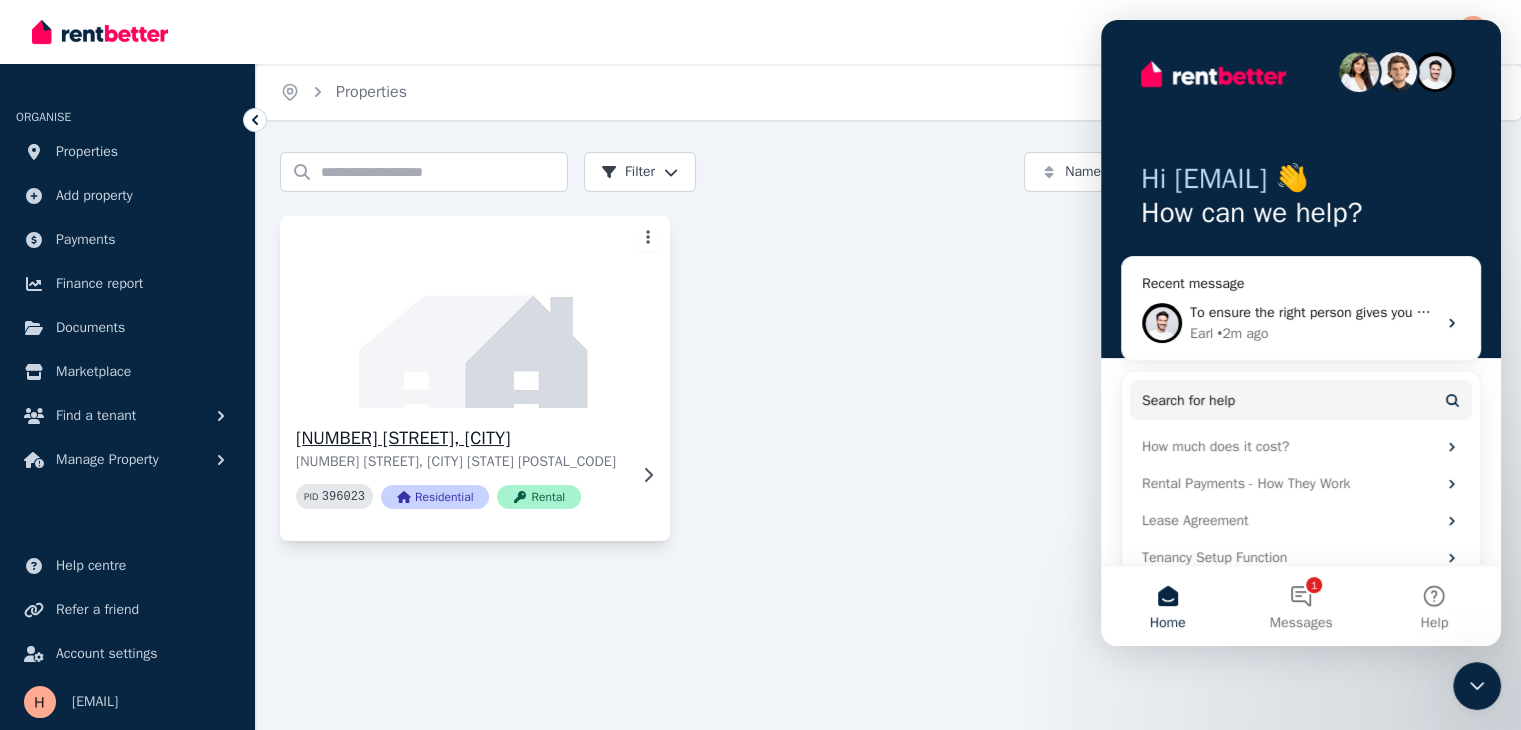click 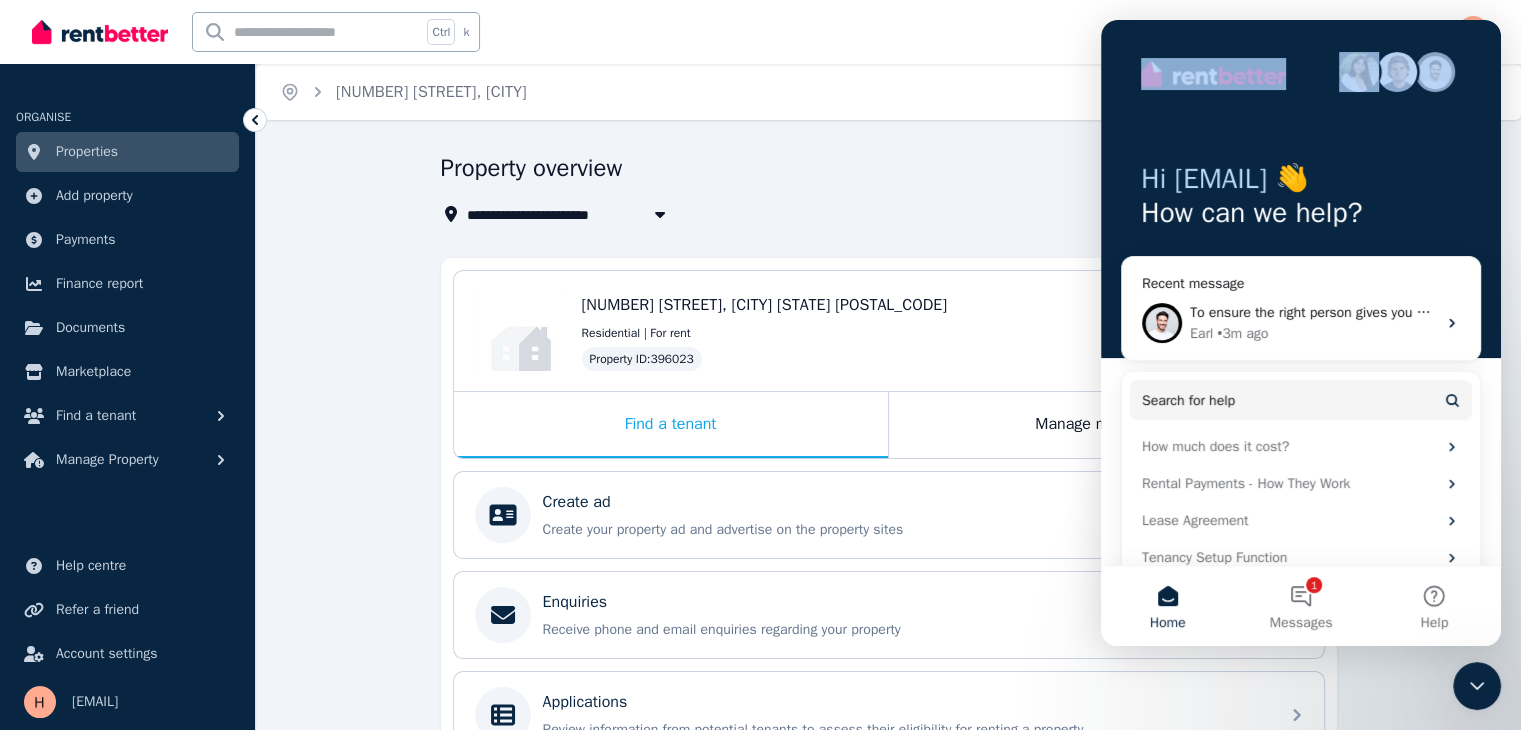 drag, startPoint x: 1297, startPoint y: 74, endPoint x: 954, endPoint y: 166, distance: 355.12393 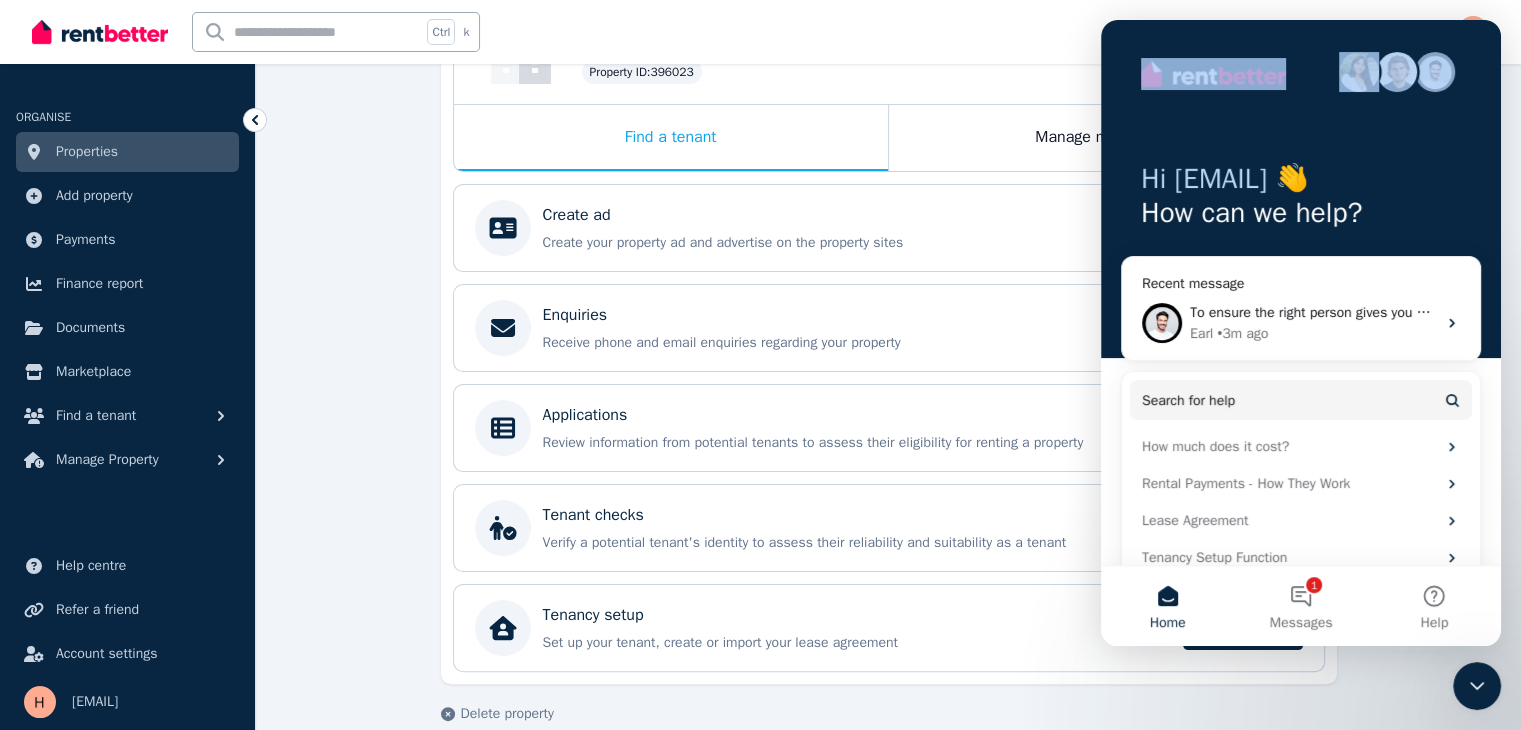 scroll, scrollTop: 312, scrollLeft: 0, axis: vertical 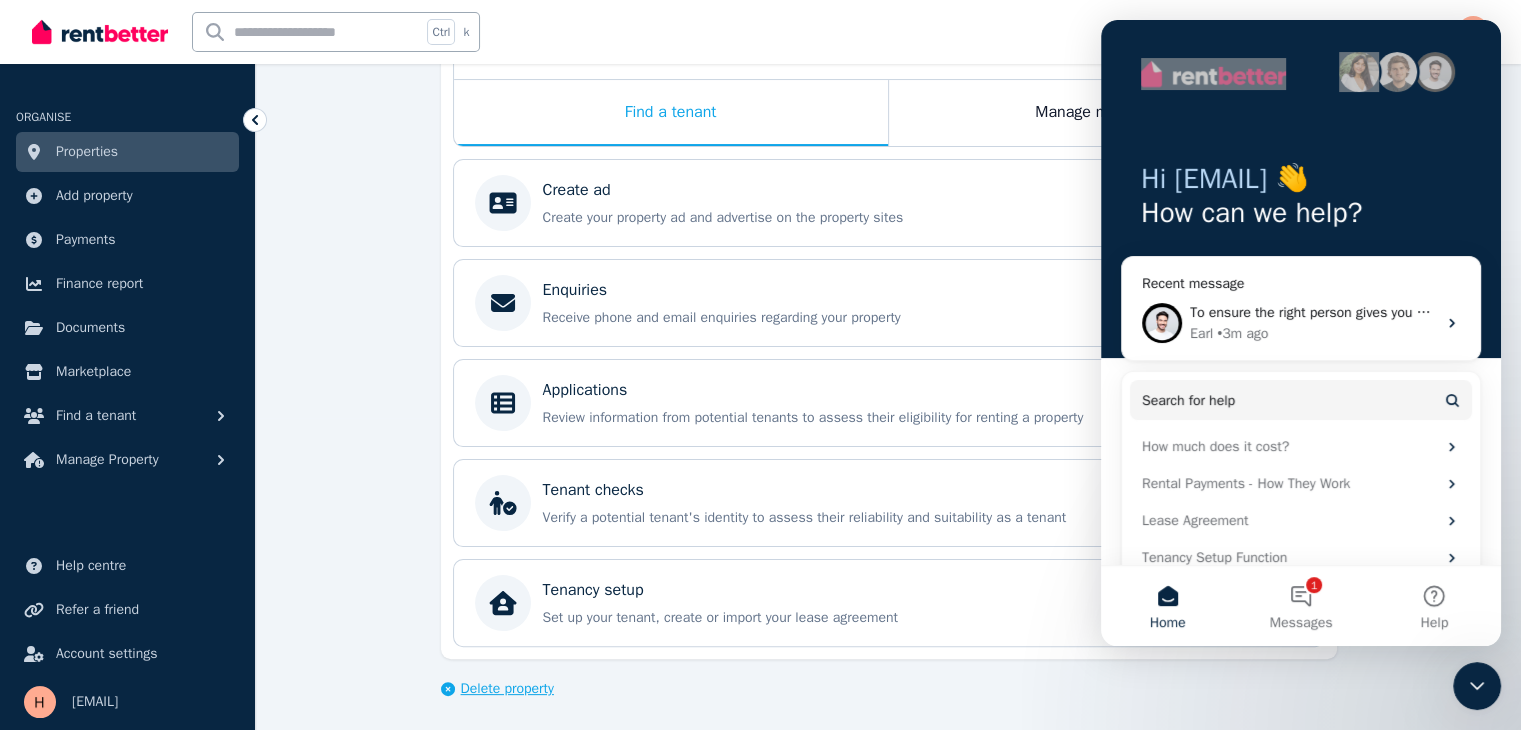 click on "Delete property" at bounding box center [507, 689] 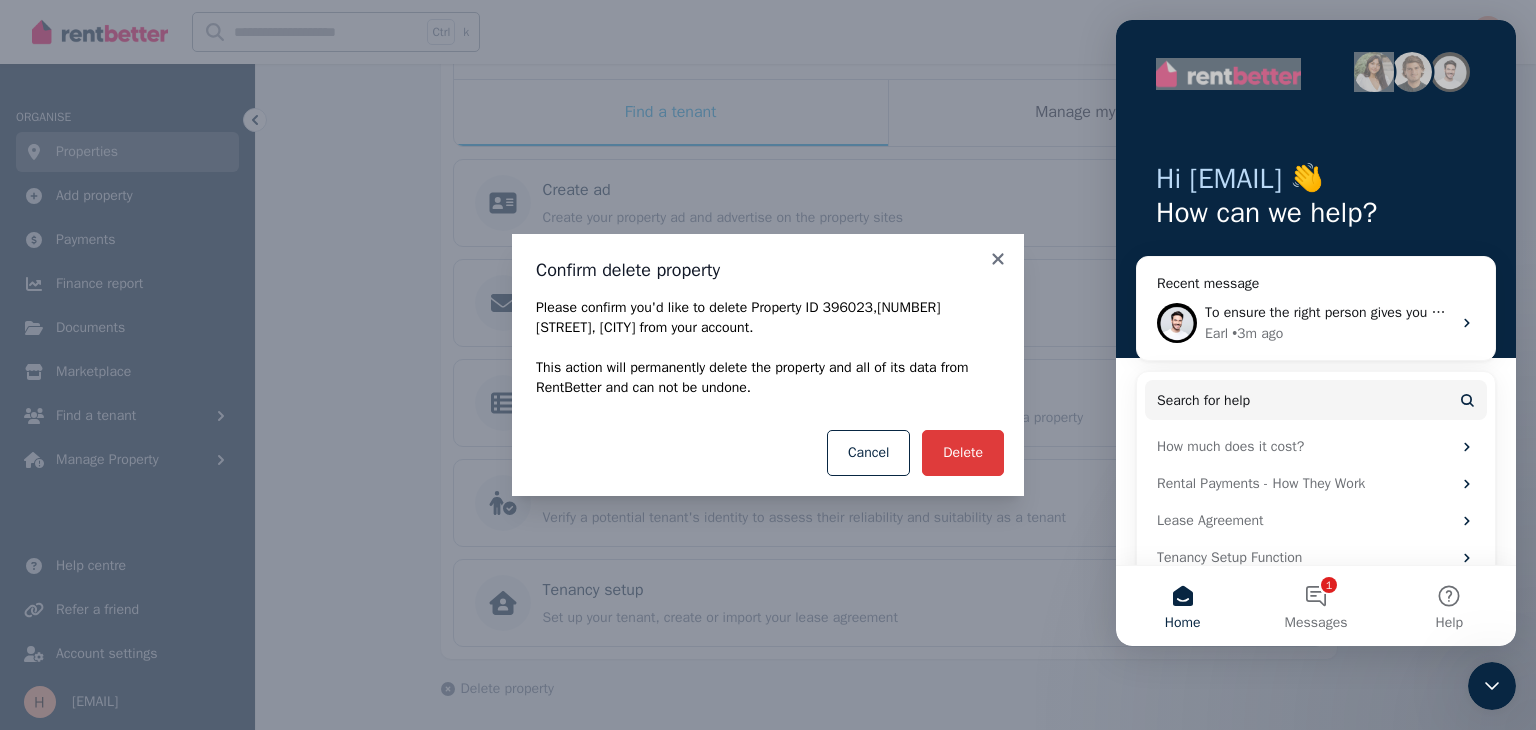 click on "Delete" at bounding box center [963, 453] 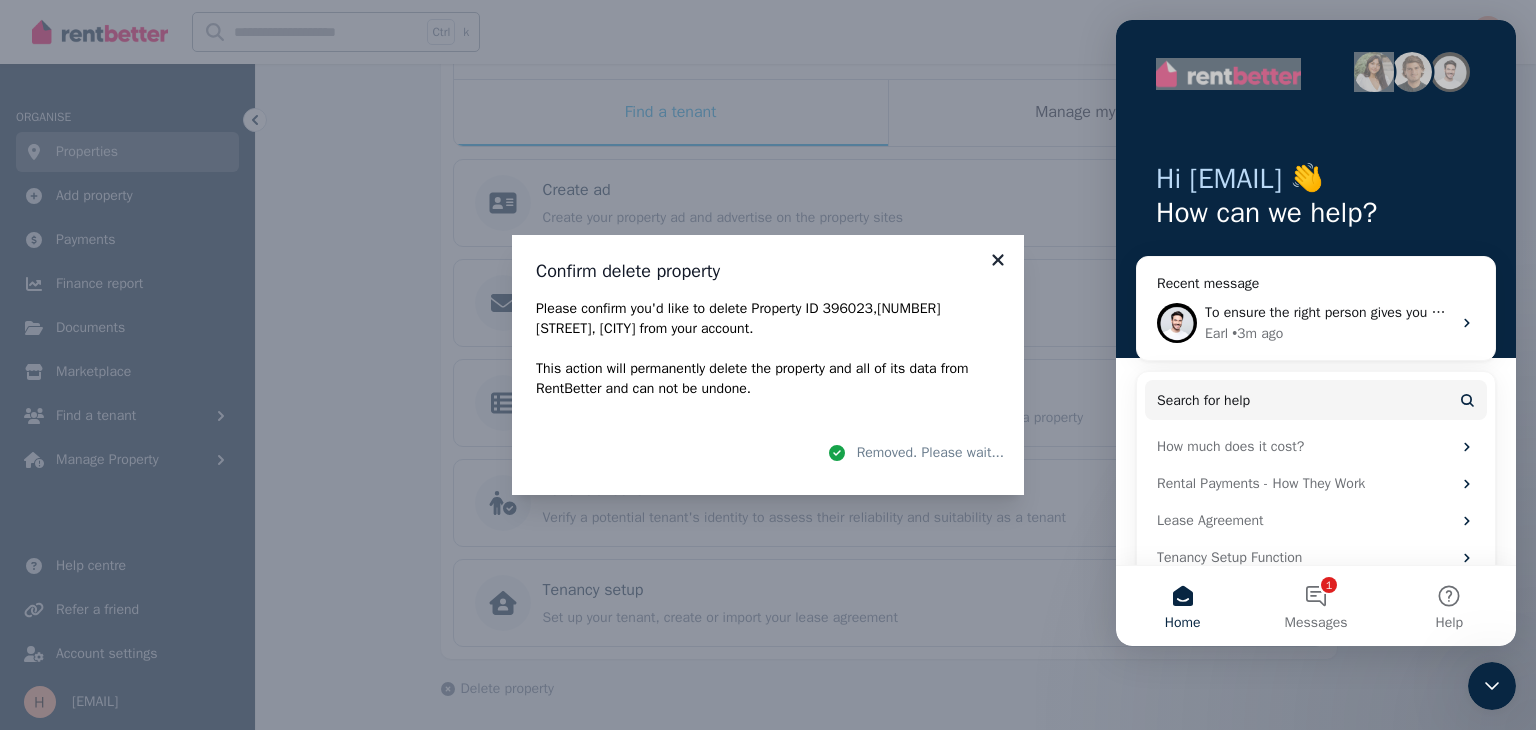 click 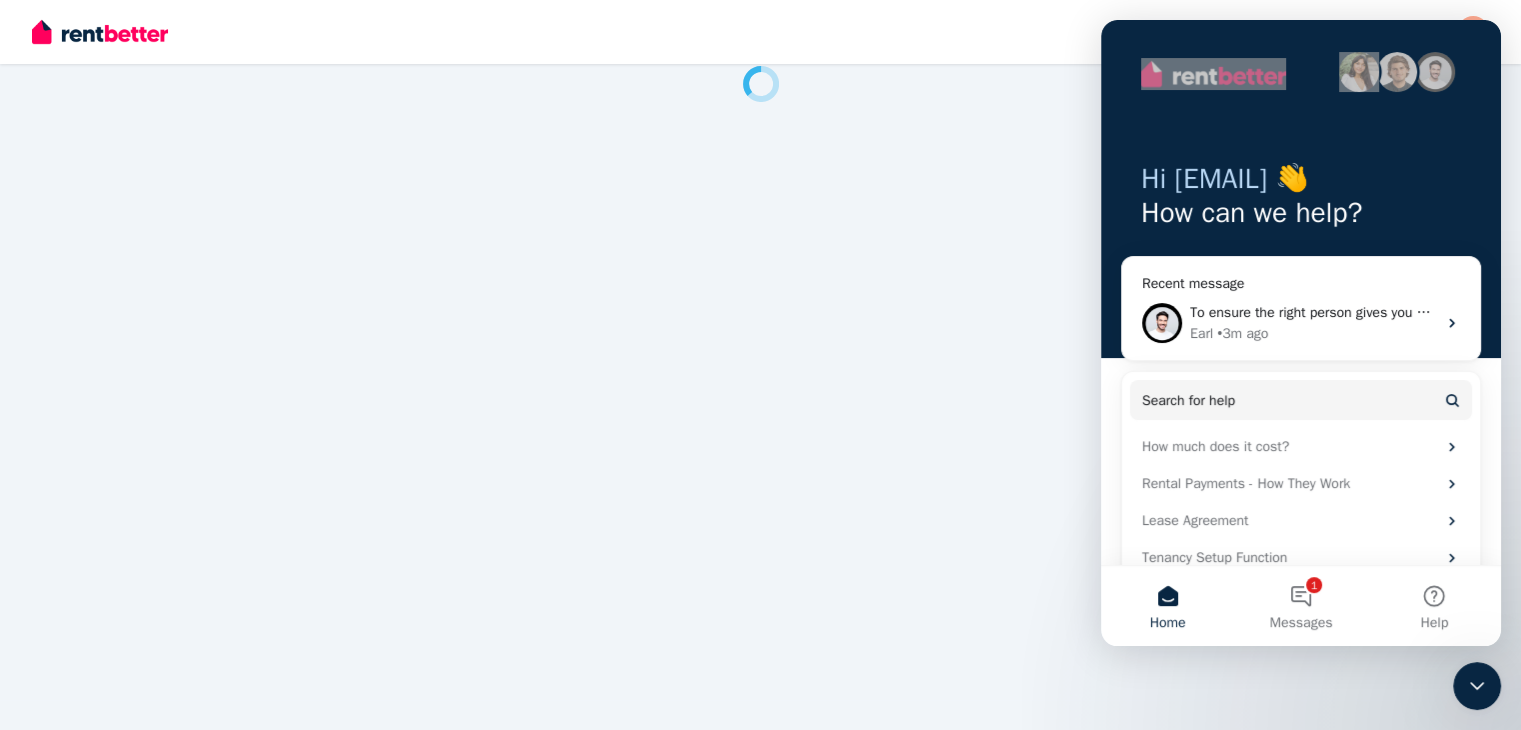 scroll, scrollTop: 0, scrollLeft: 0, axis: both 